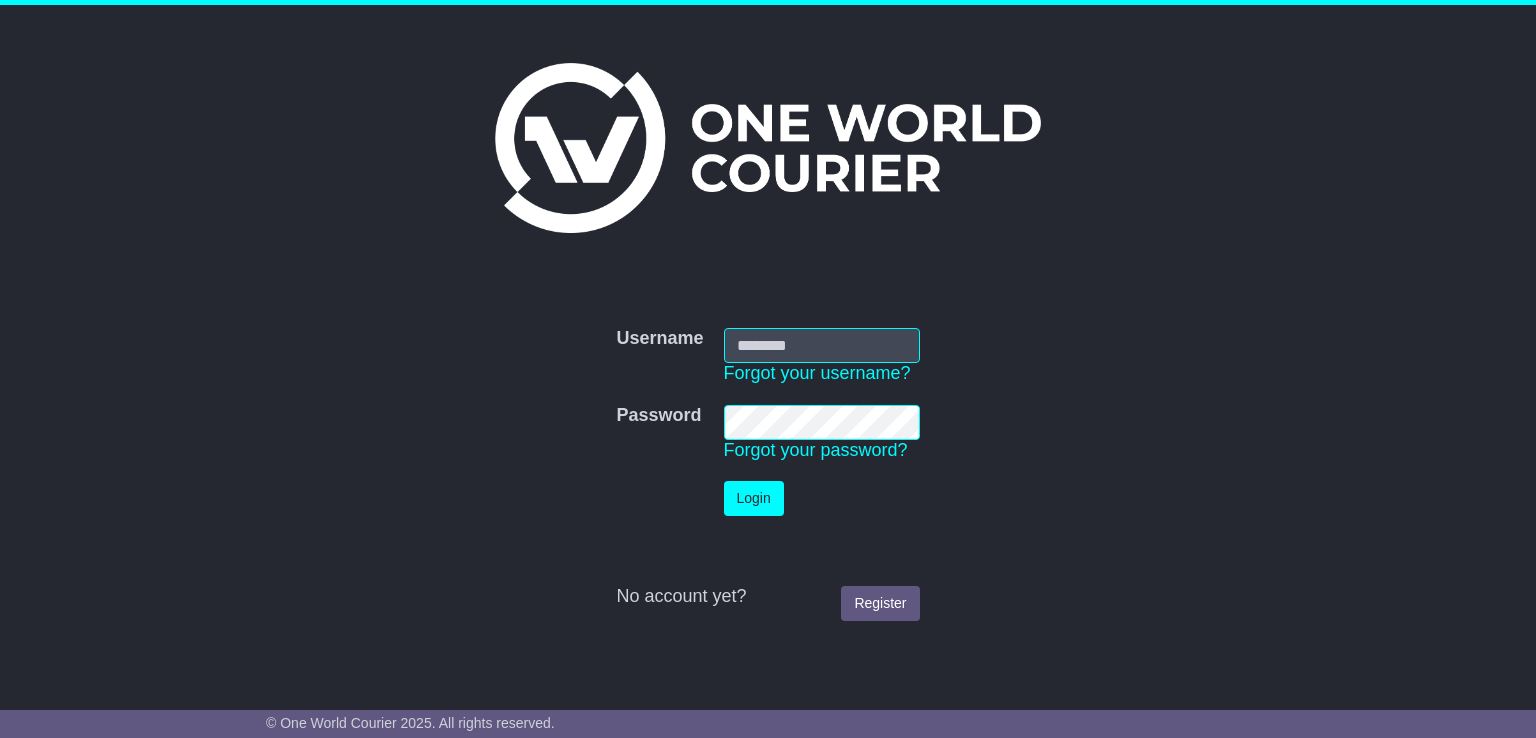 scroll, scrollTop: 0, scrollLeft: 0, axis: both 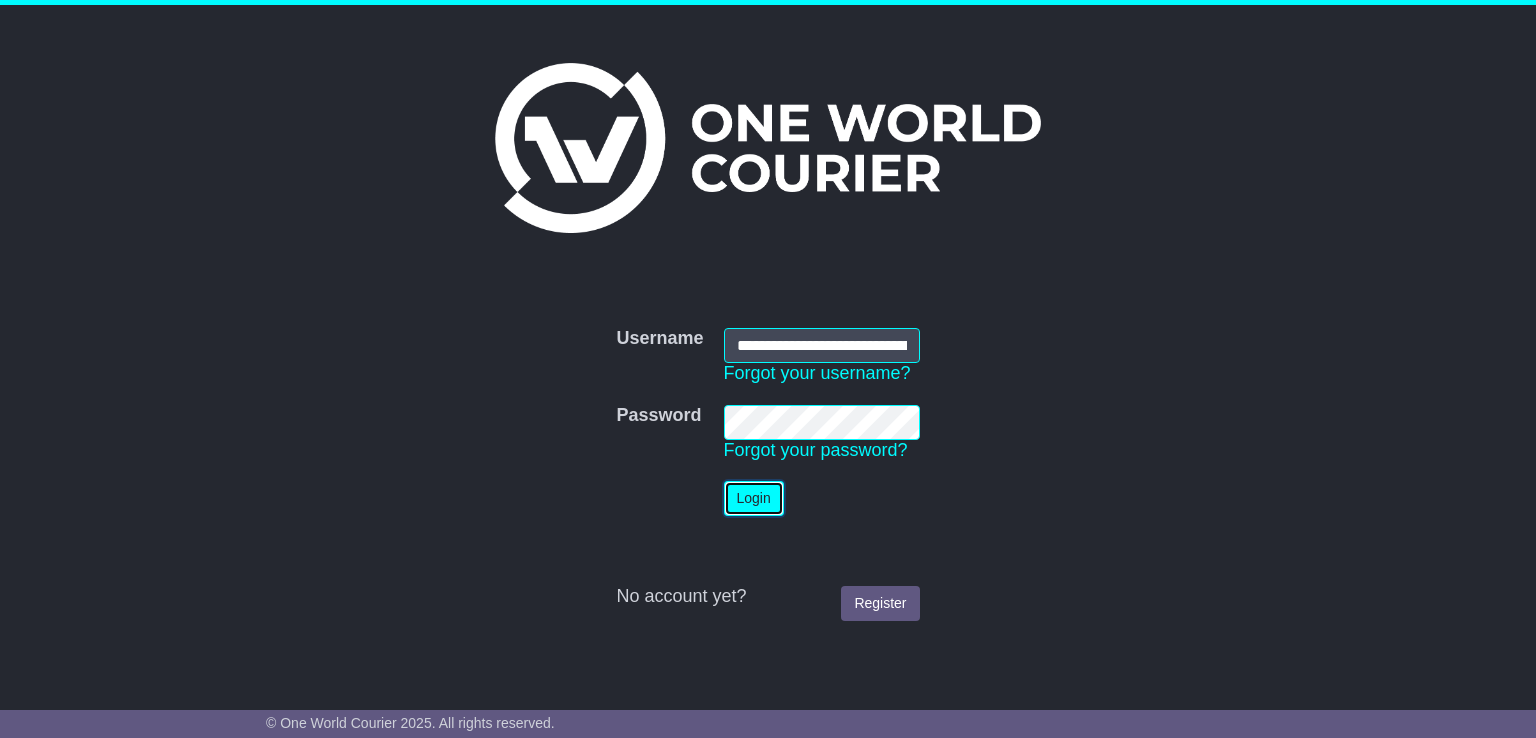 click on "Login" at bounding box center (754, 498) 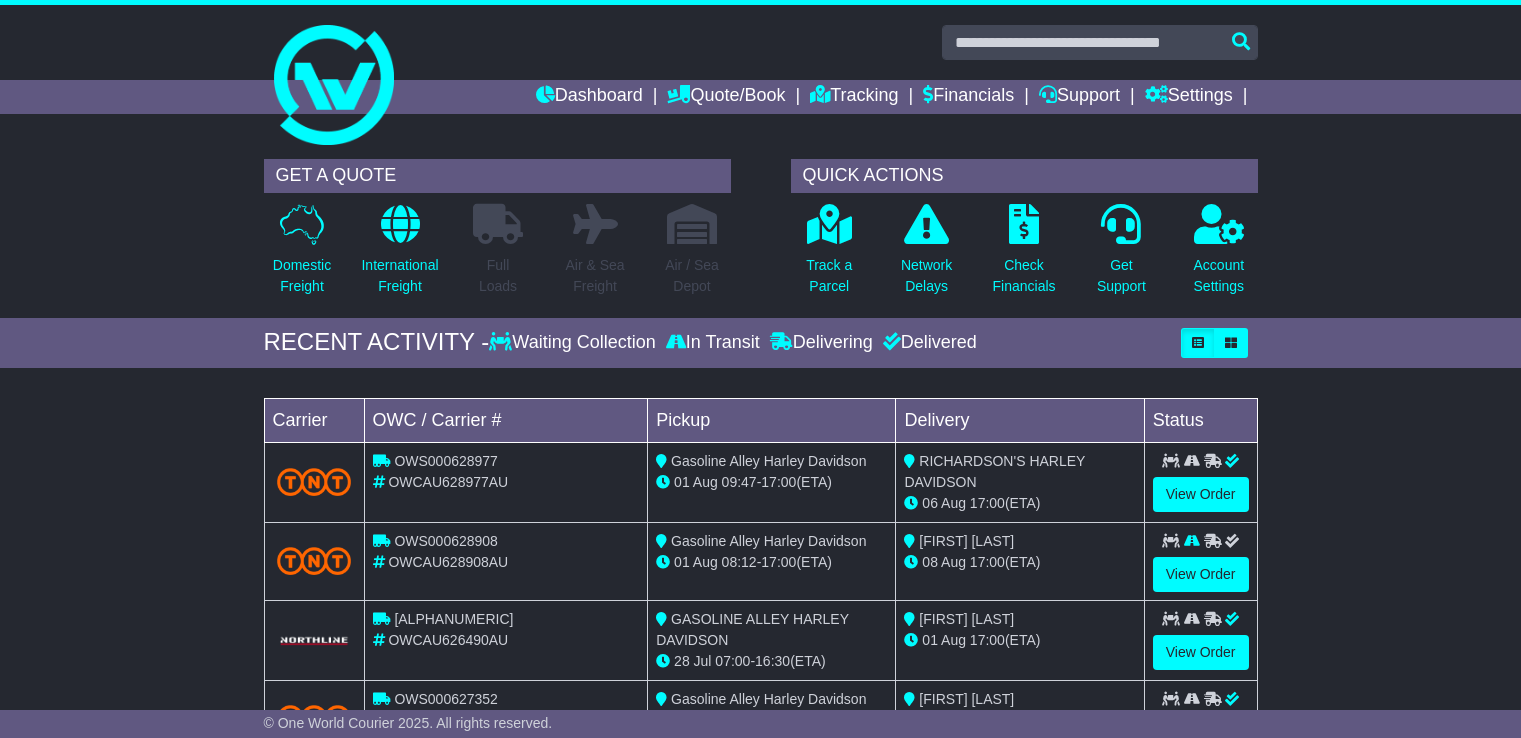 scroll, scrollTop: 0, scrollLeft: 0, axis: both 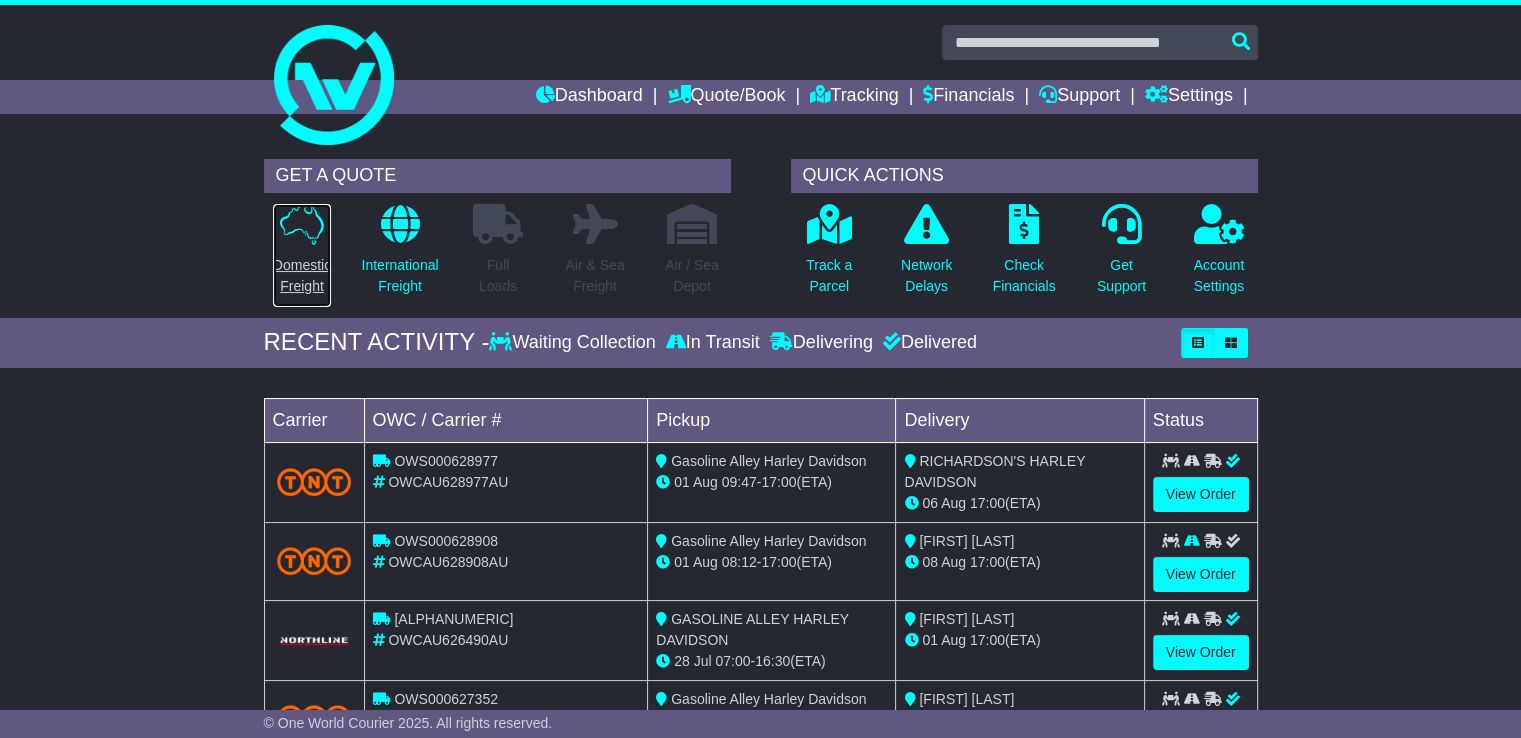 click at bounding box center (302, 224) 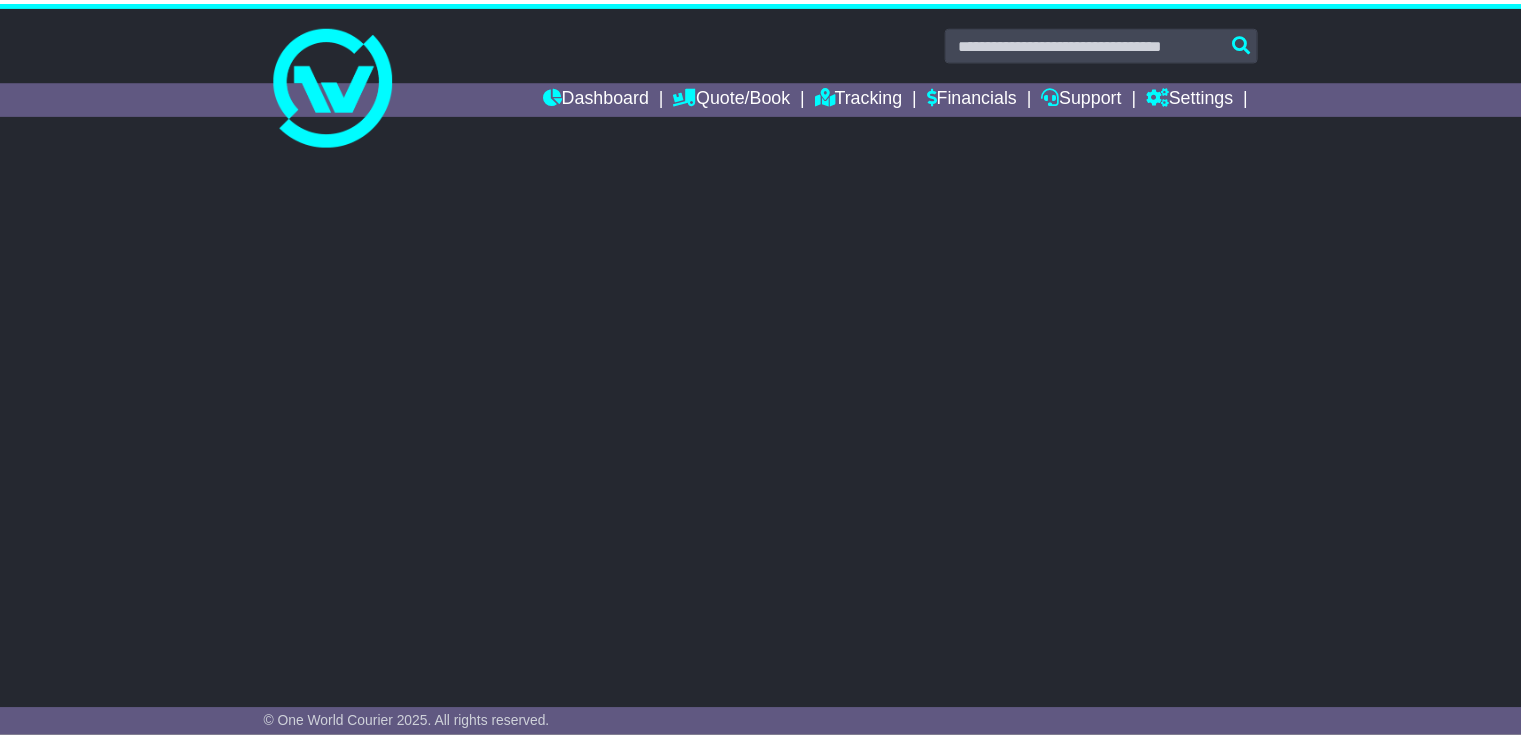scroll, scrollTop: 0, scrollLeft: 0, axis: both 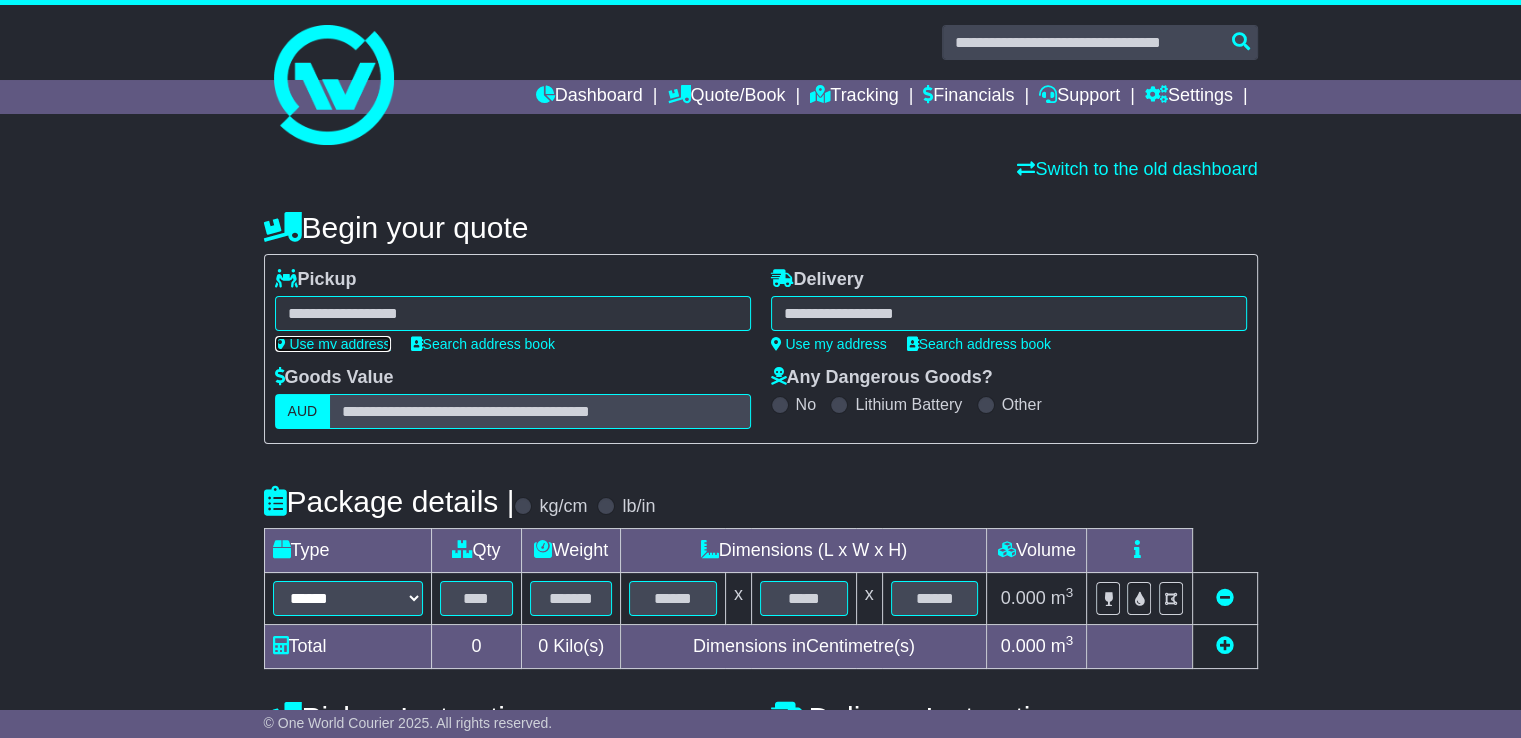click on "Use my address" at bounding box center [333, 344] 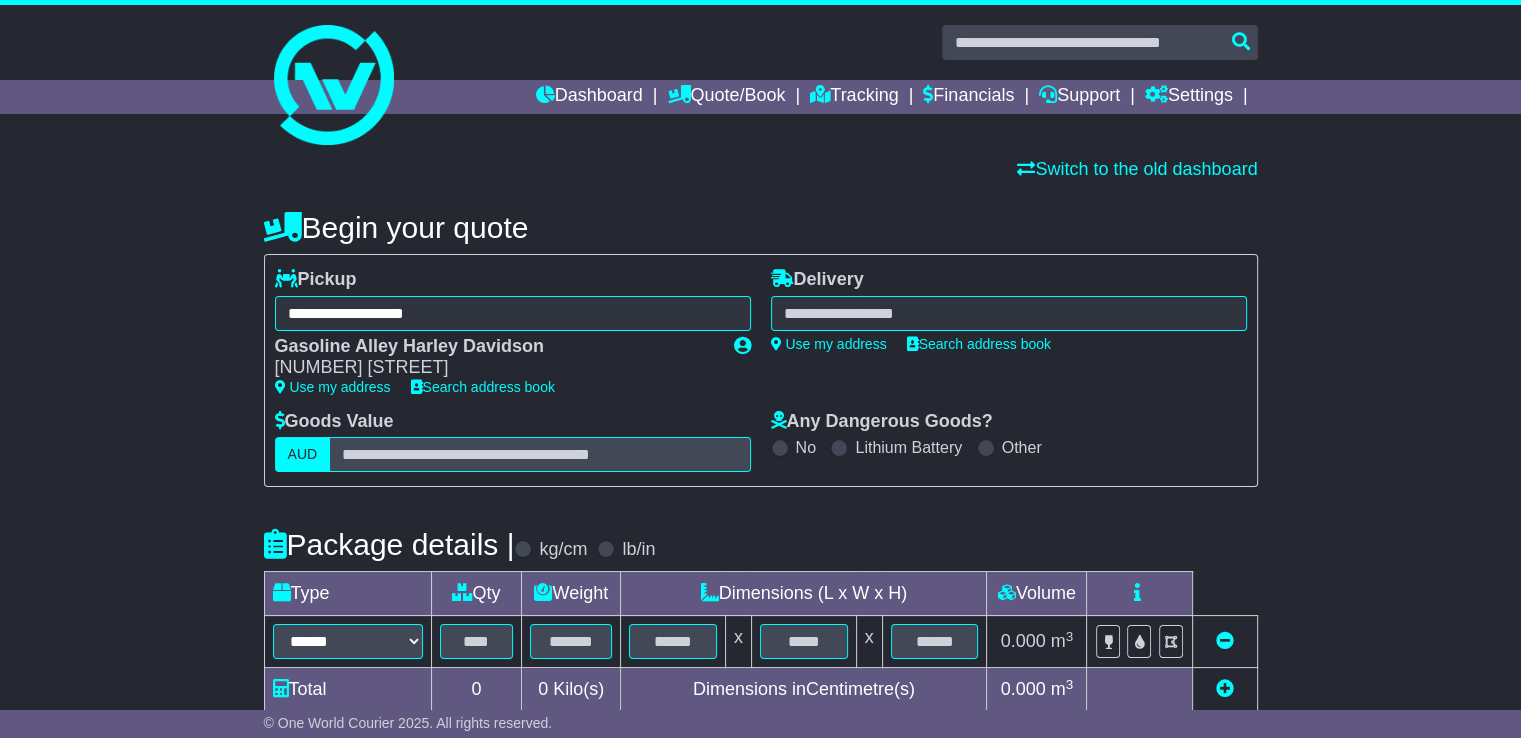 click at bounding box center [1009, 313] 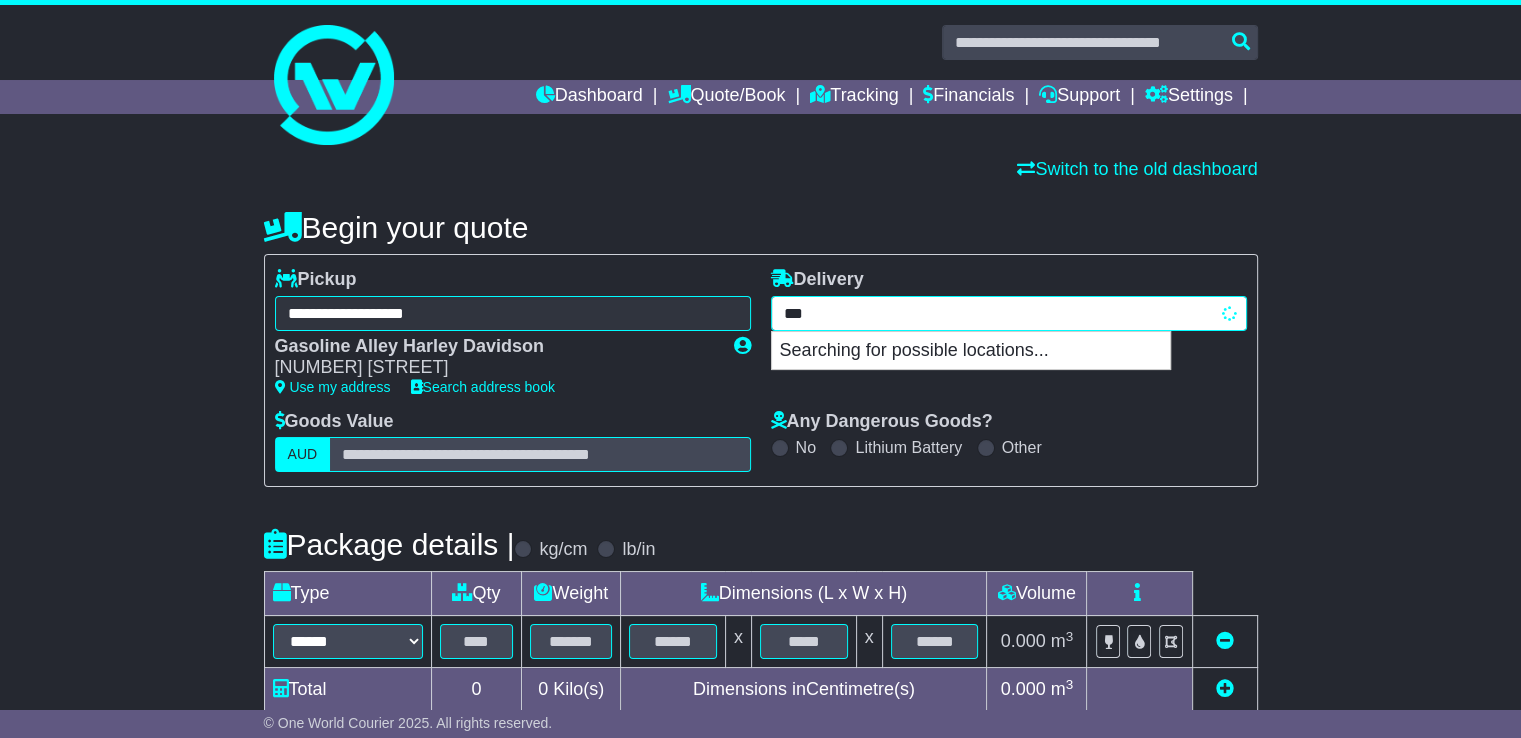 type on "****" 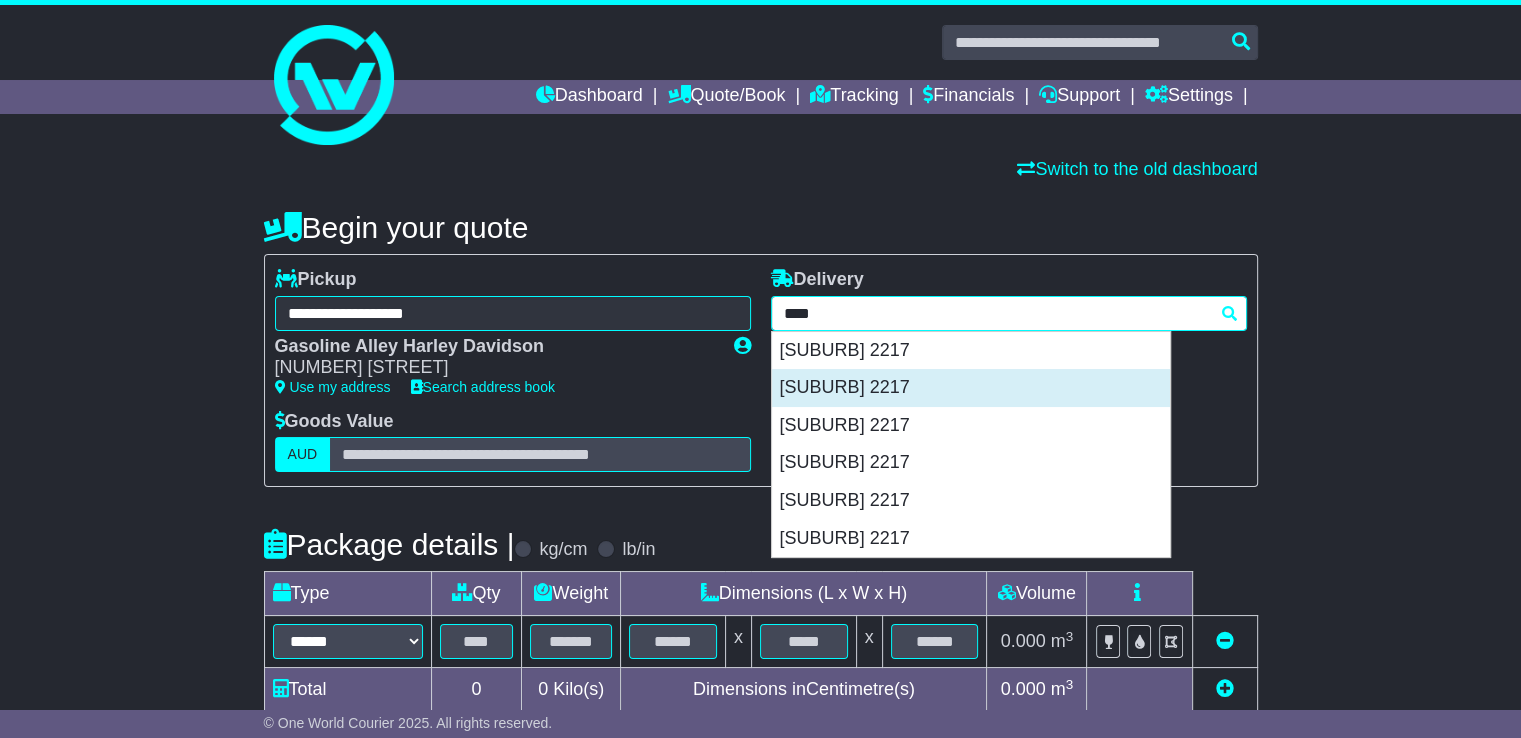 click on "[SUBURB] 2217" at bounding box center (971, 388) 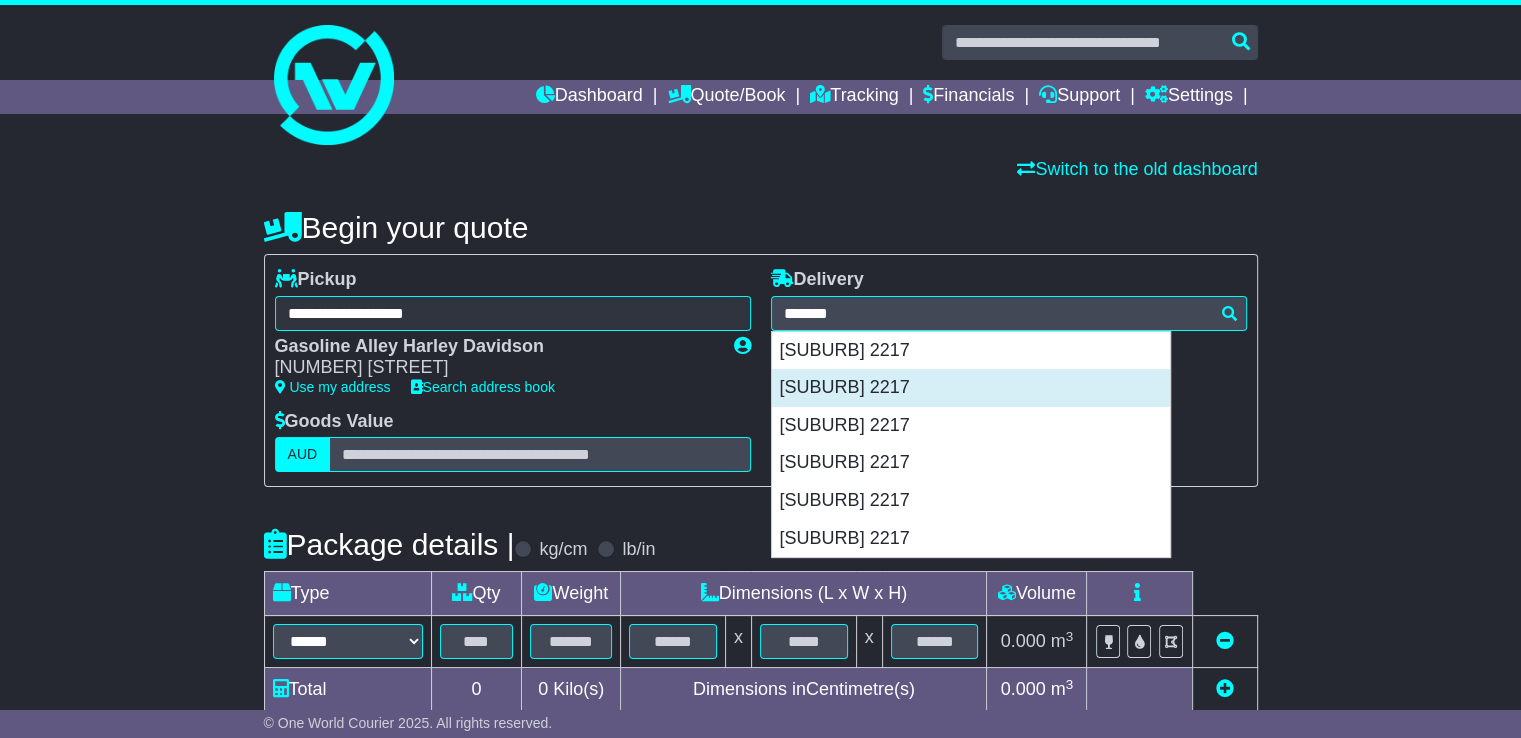 type on "**********" 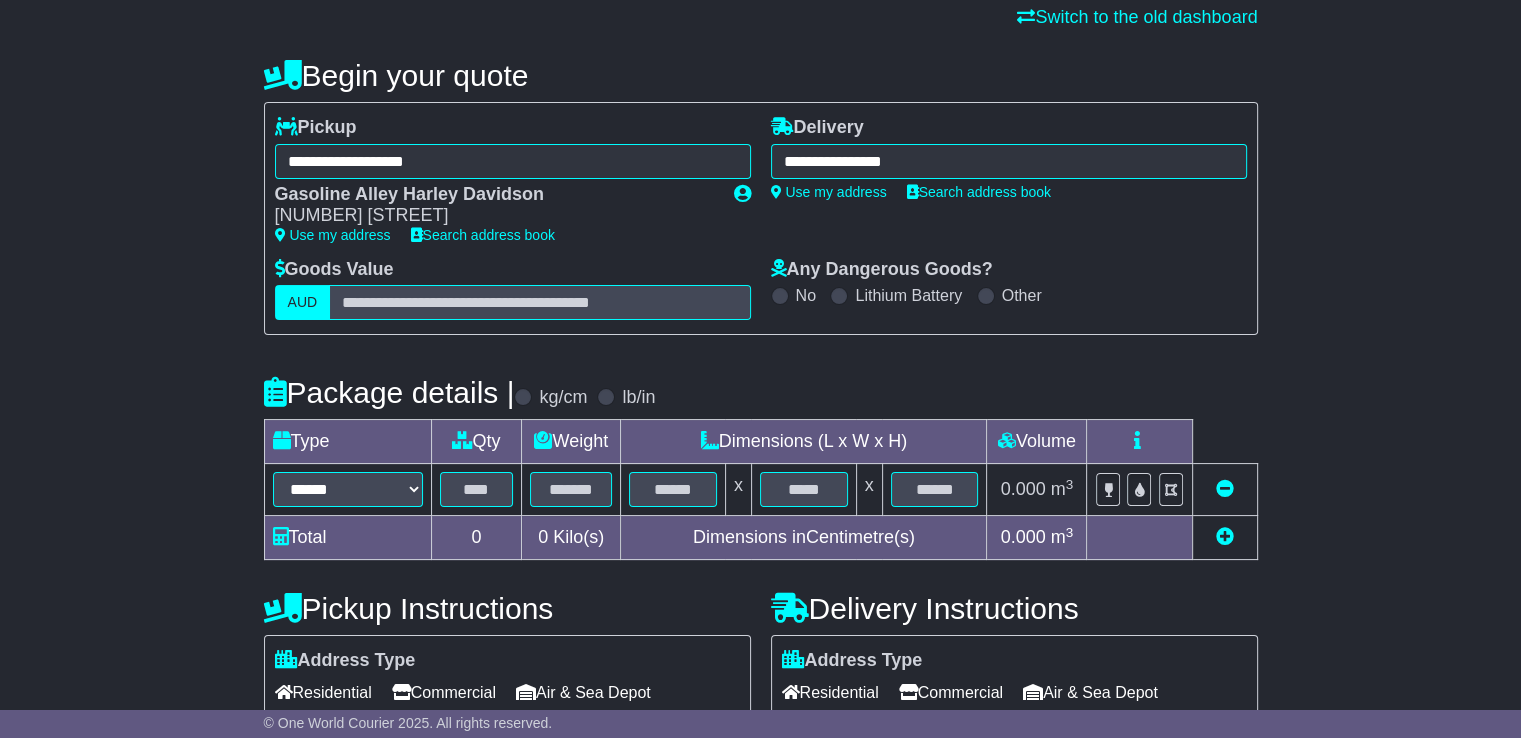 scroll, scrollTop: 200, scrollLeft: 0, axis: vertical 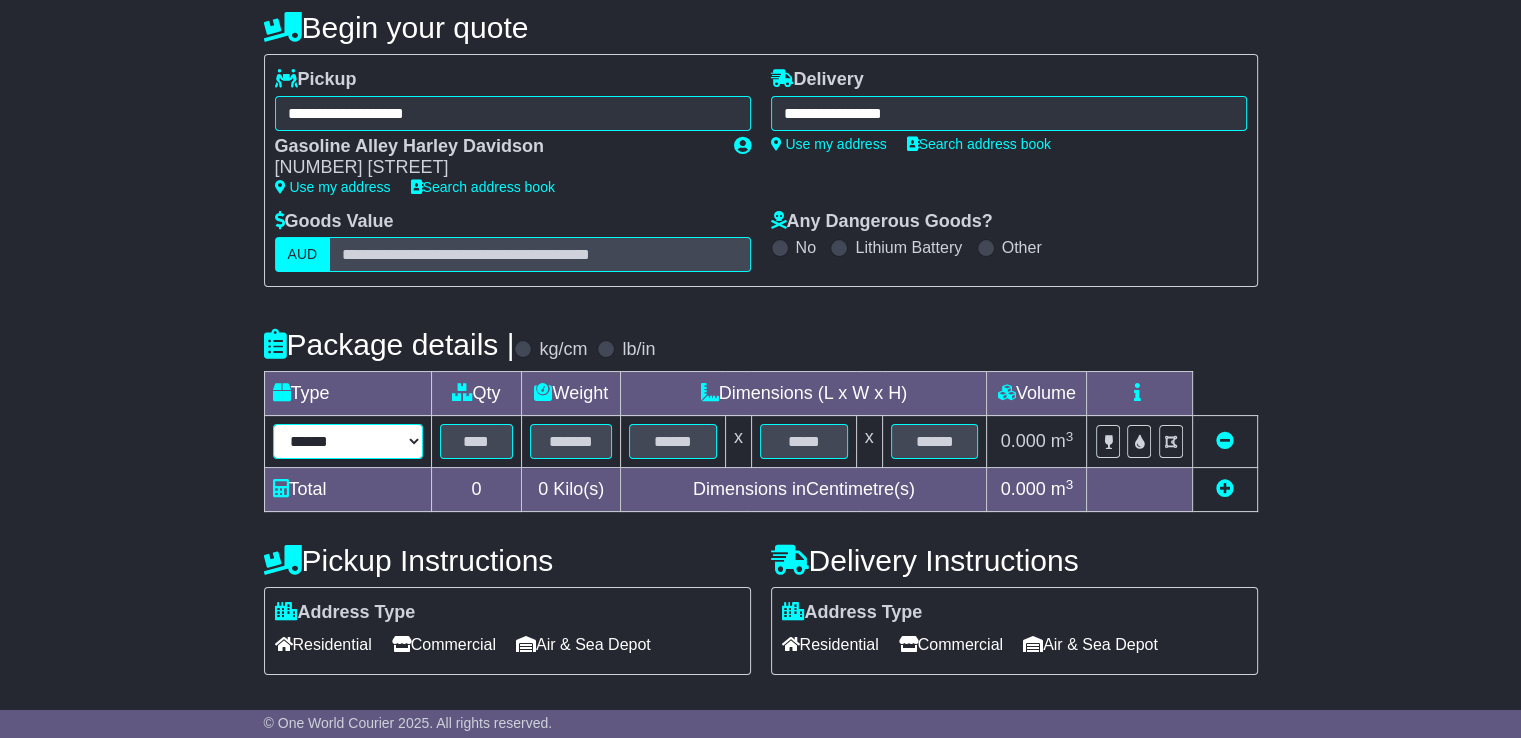 click on "****** ****** *** ******** ***** **** **** ****** *** *******" at bounding box center (348, 441) 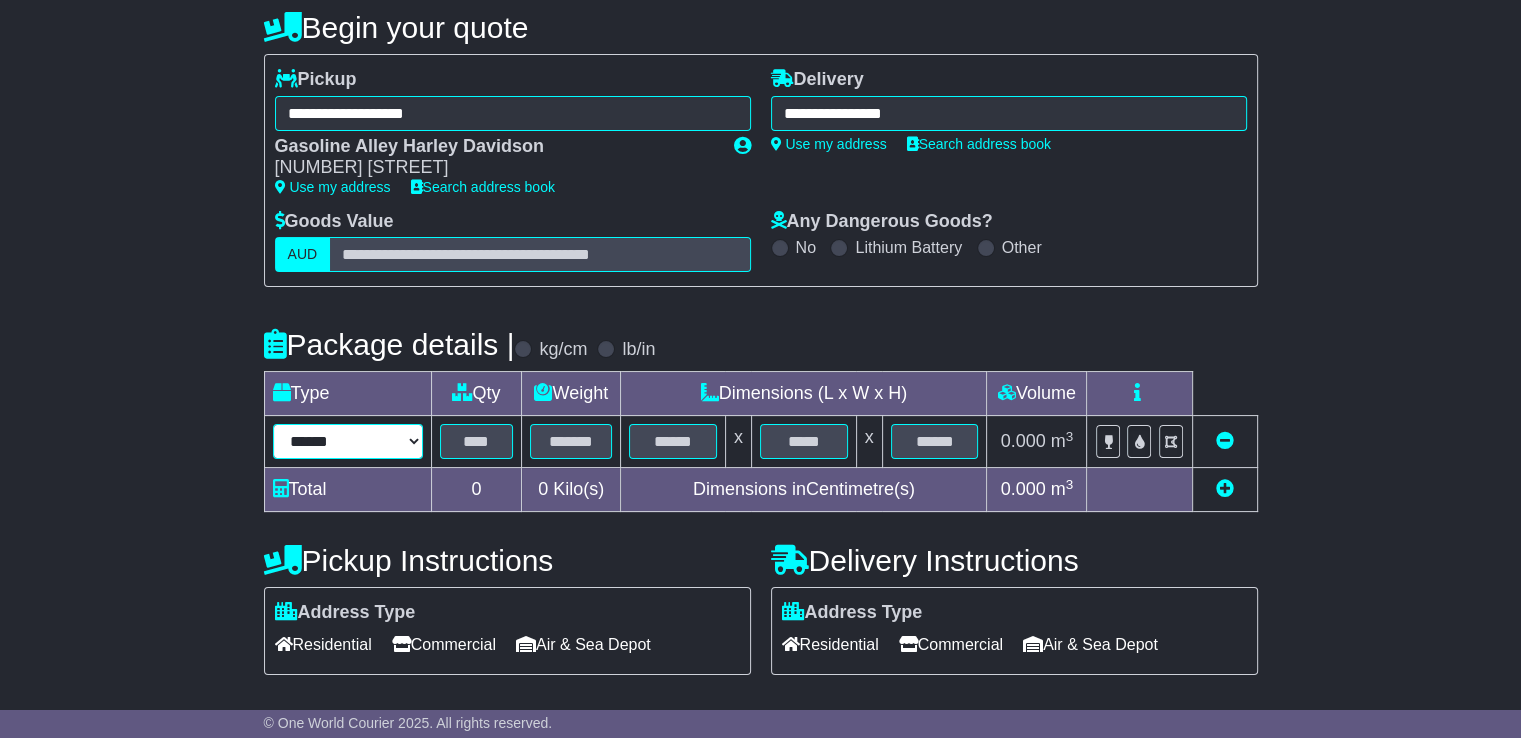 select on "****" 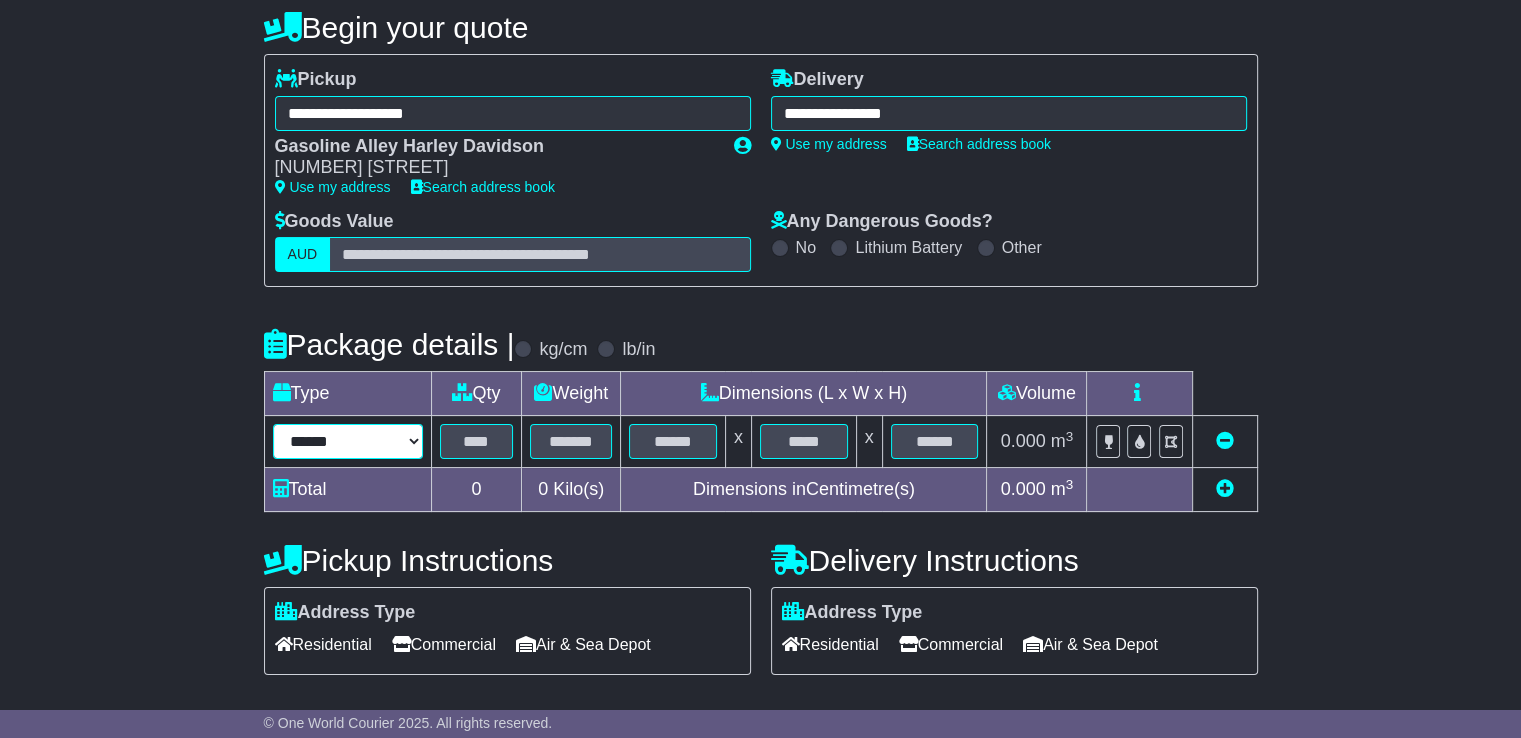 click on "****** ****** *** ******** ***** **** **** ****** *** *******" at bounding box center [348, 441] 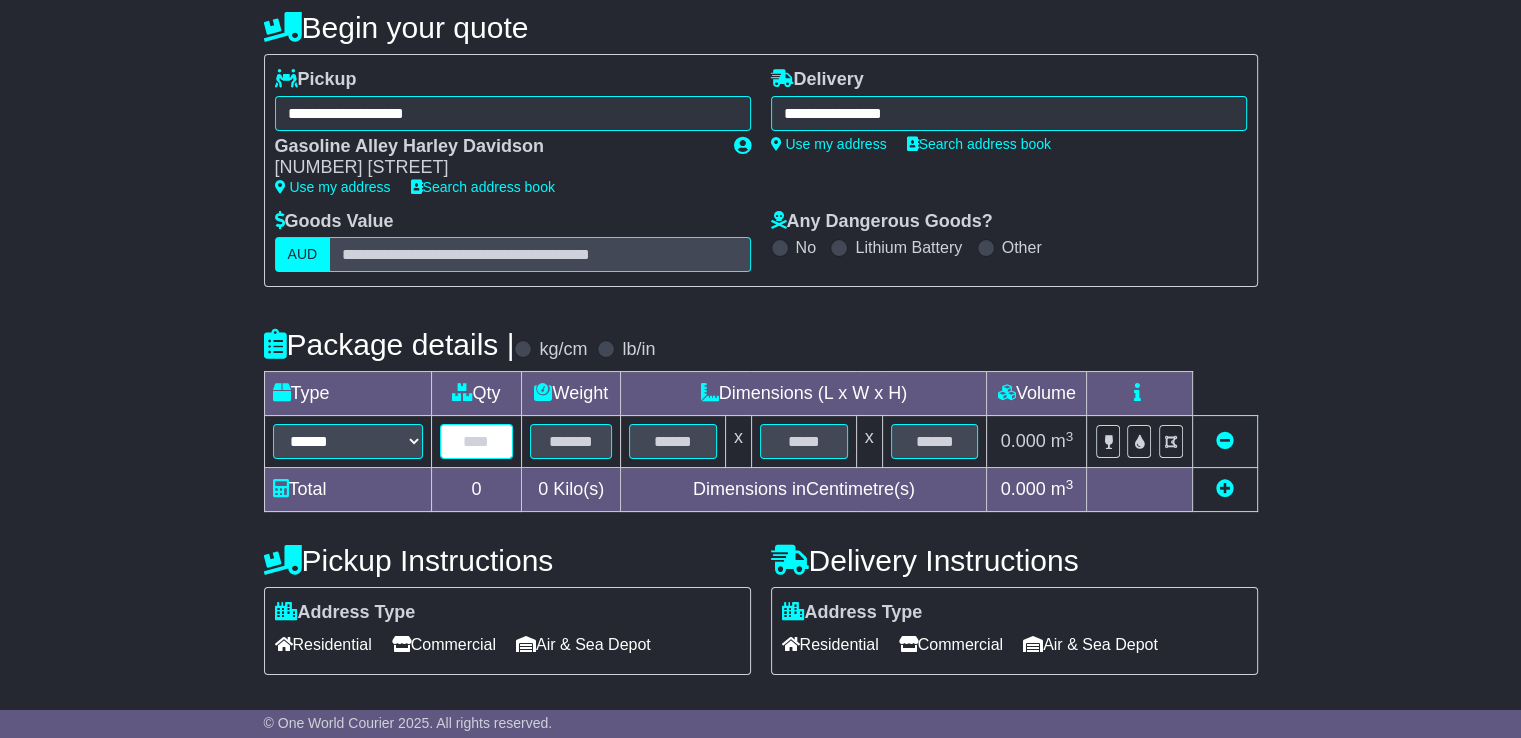 click at bounding box center (477, 441) 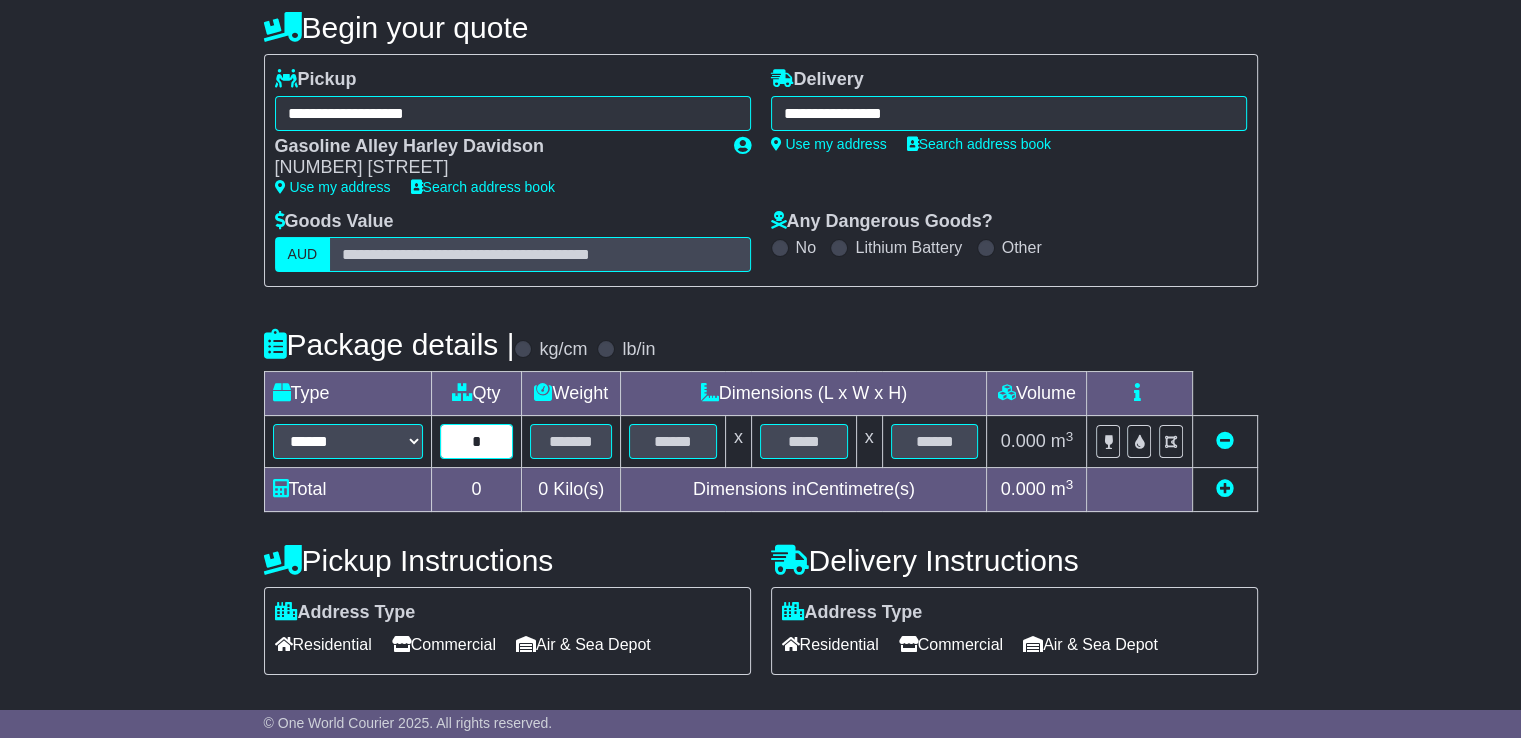 type on "*" 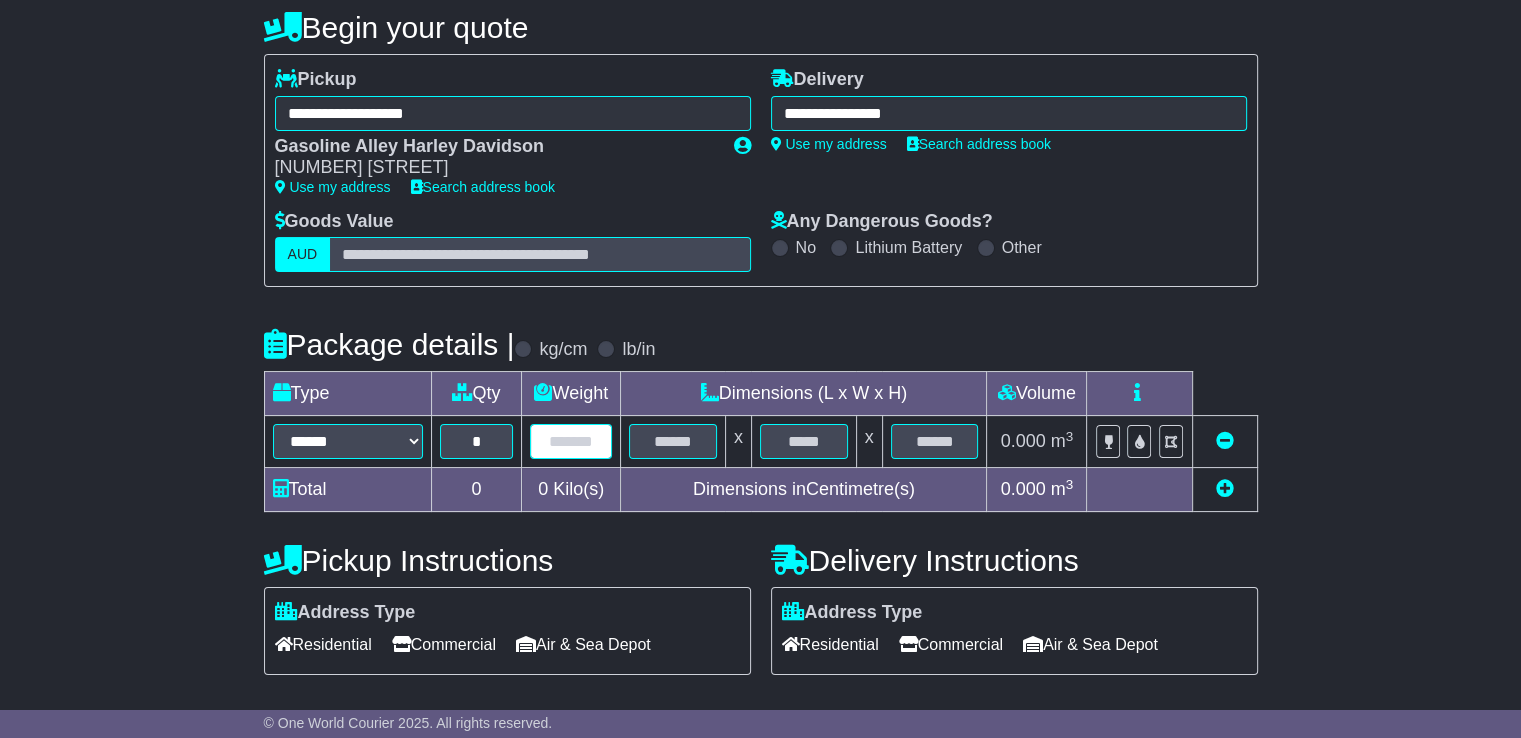 click at bounding box center [571, 441] 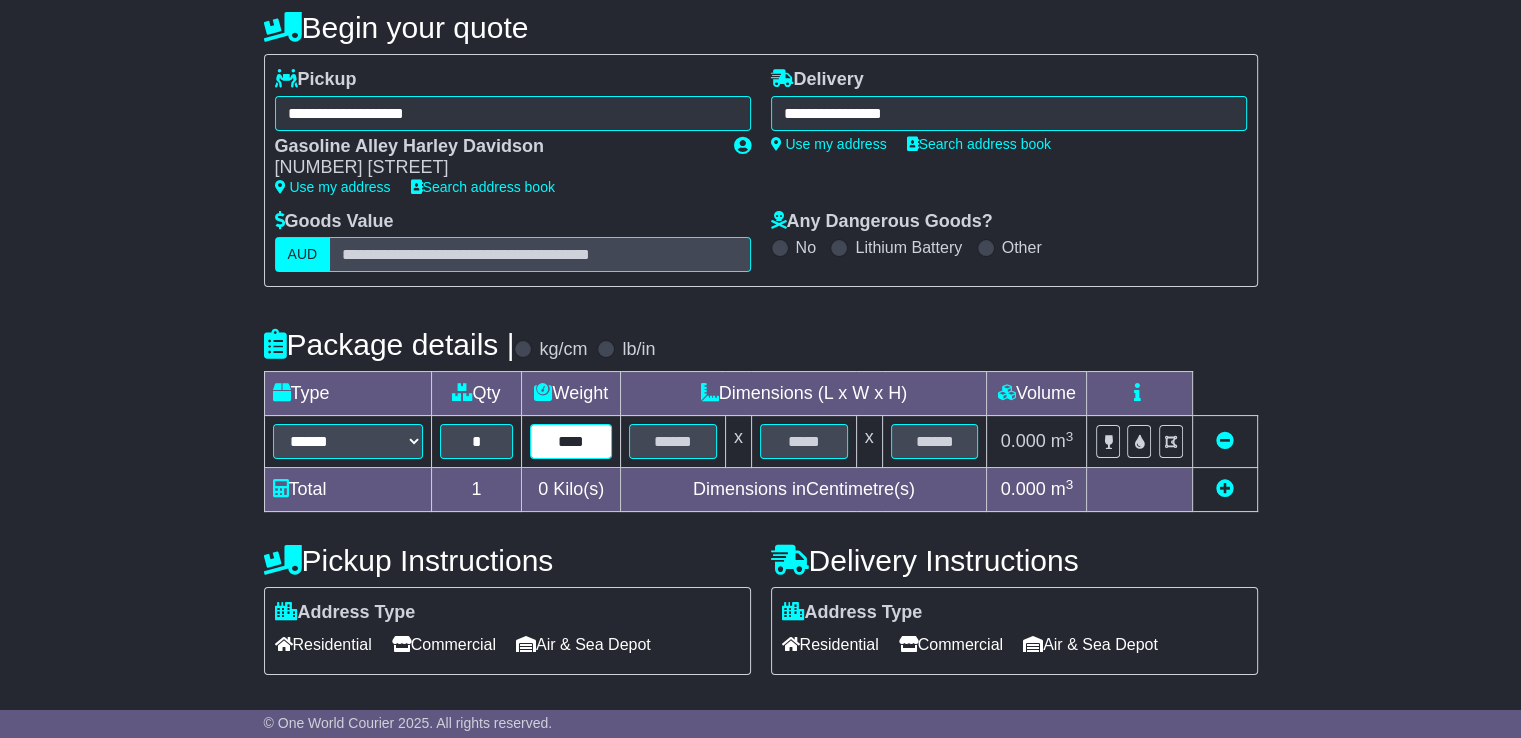 type on "****" 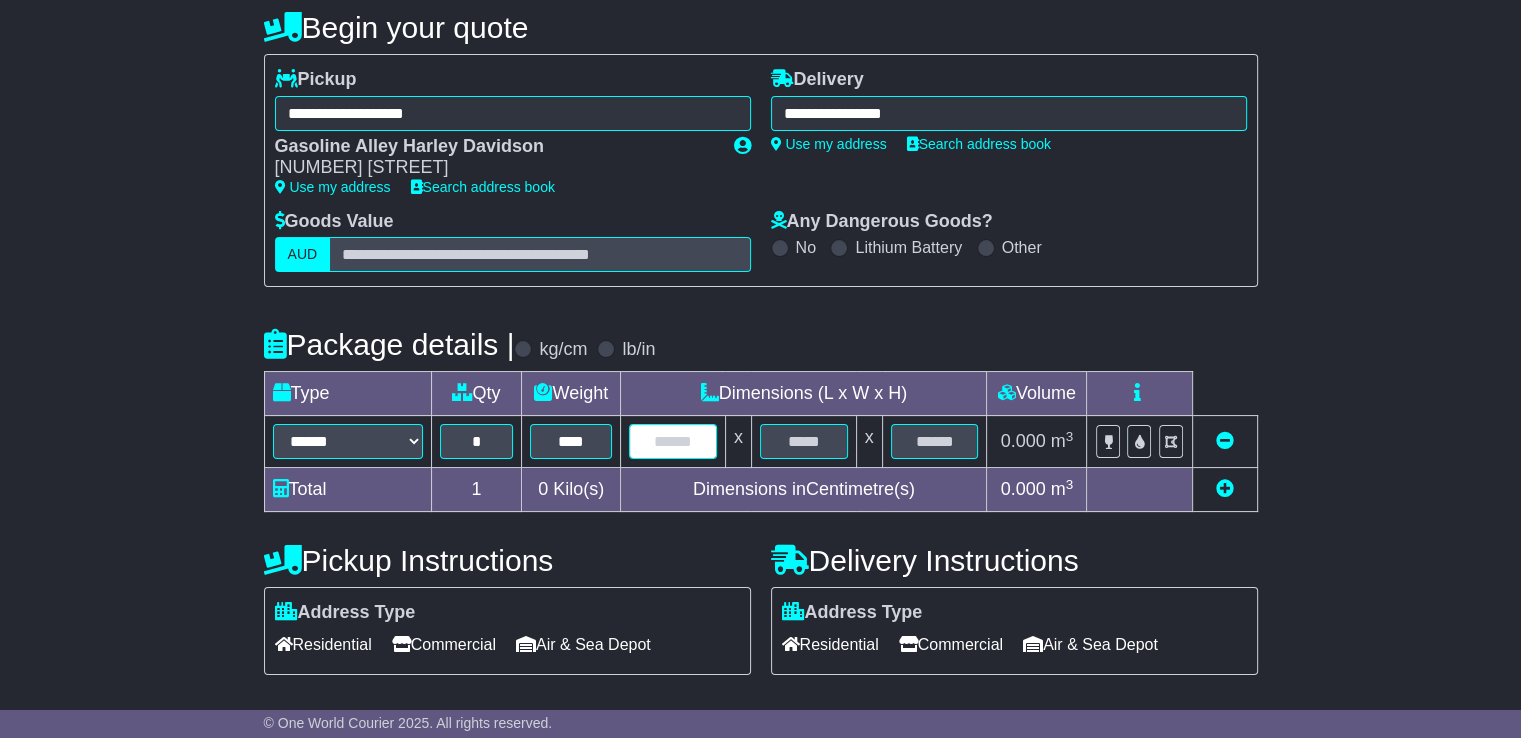 click at bounding box center [673, 441] 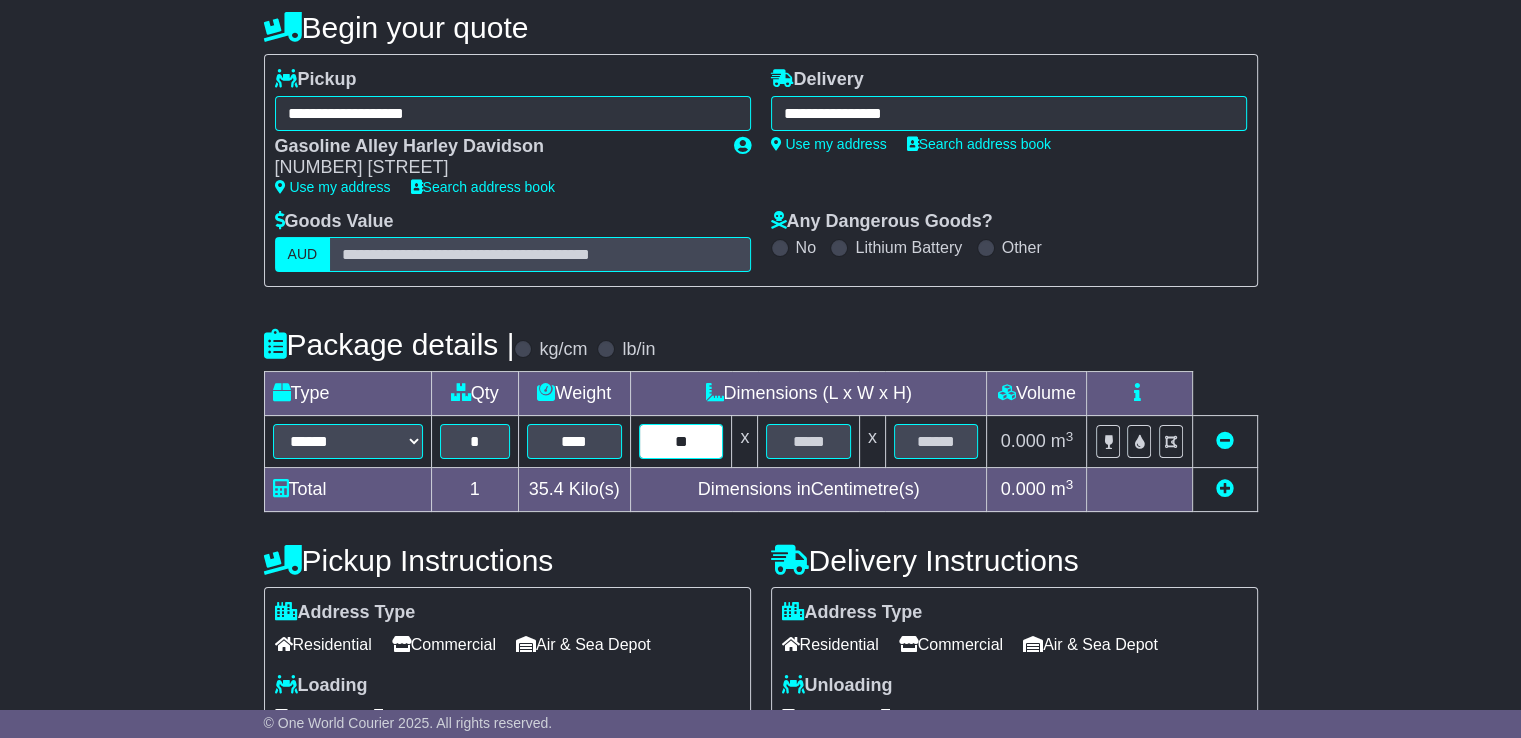 type on "**" 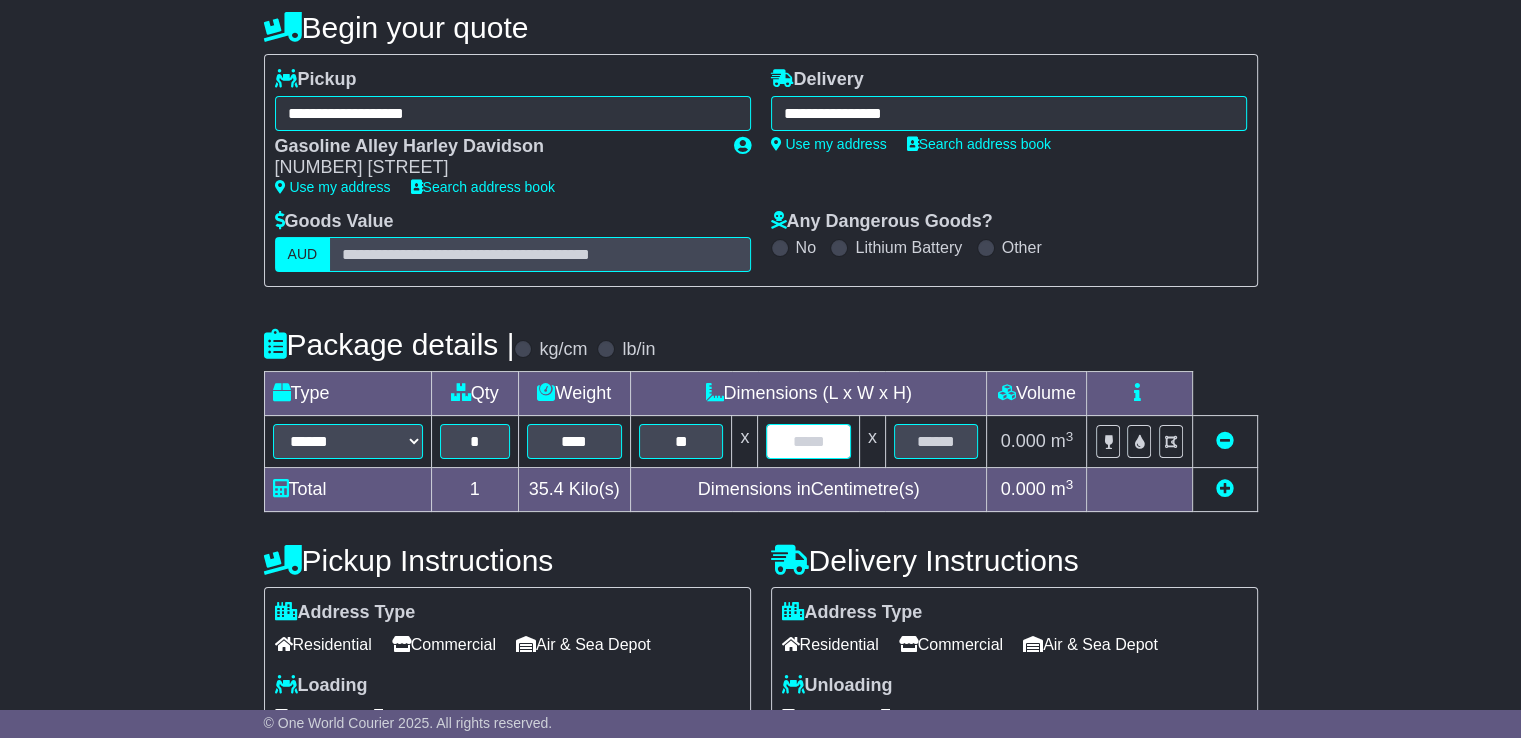 click at bounding box center (808, 441) 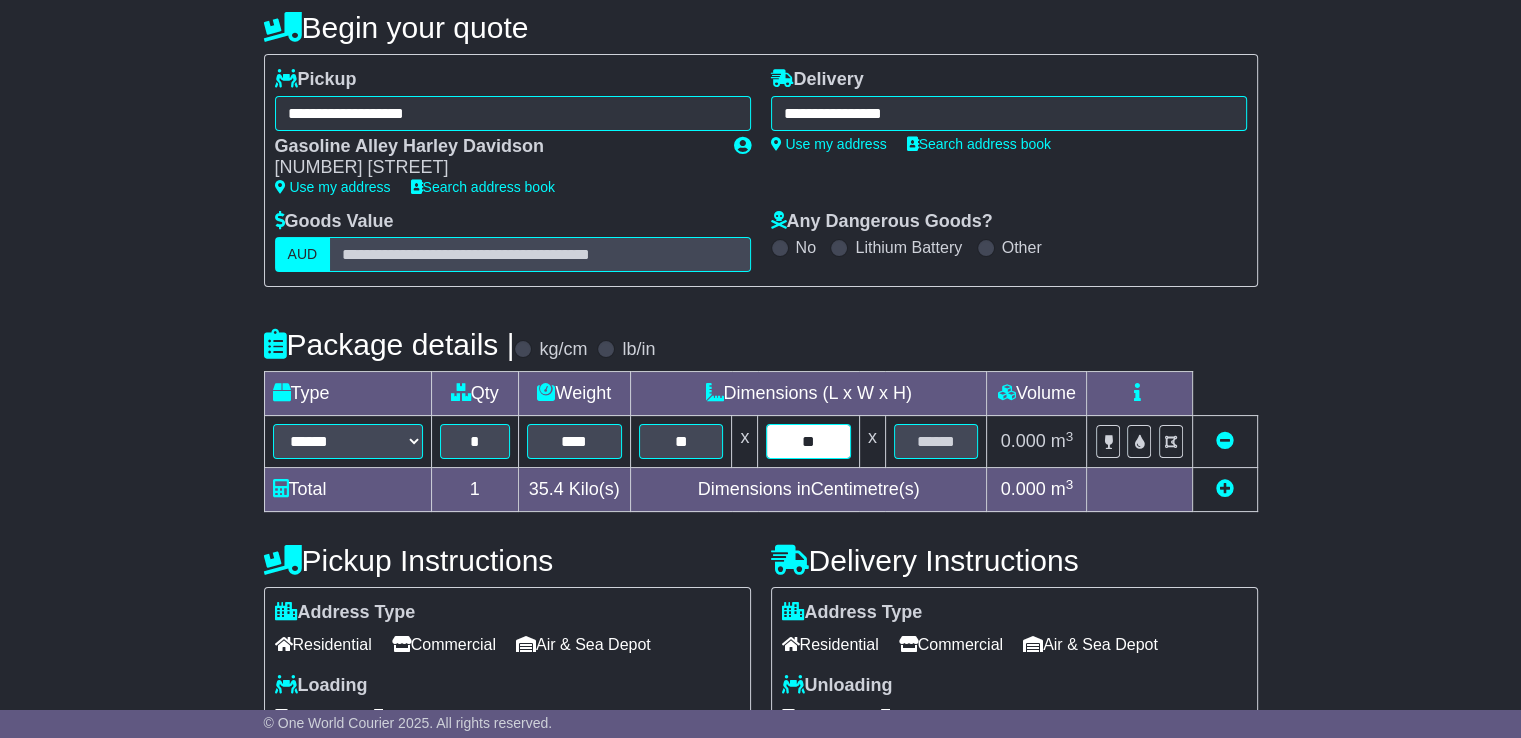 type on "**" 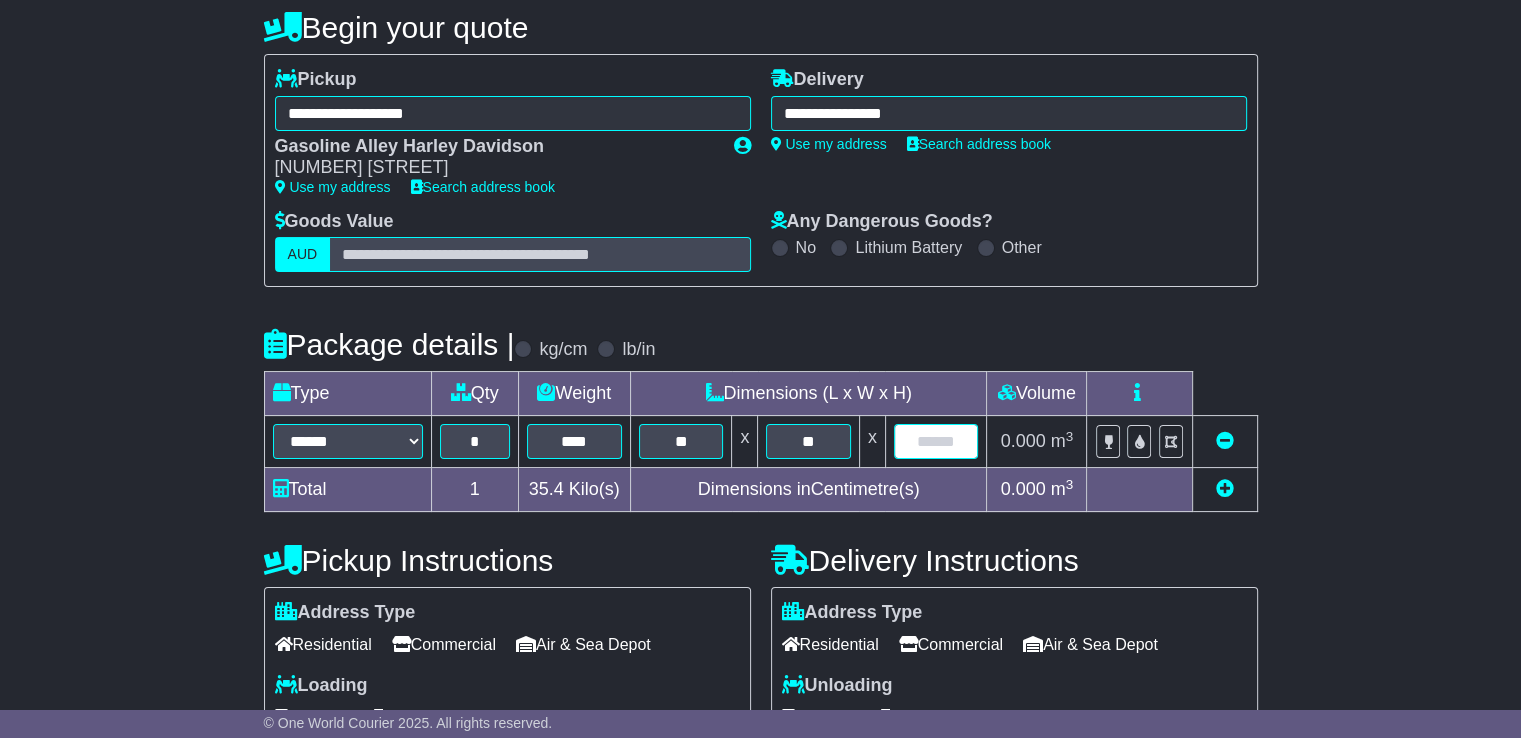 click at bounding box center [936, 441] 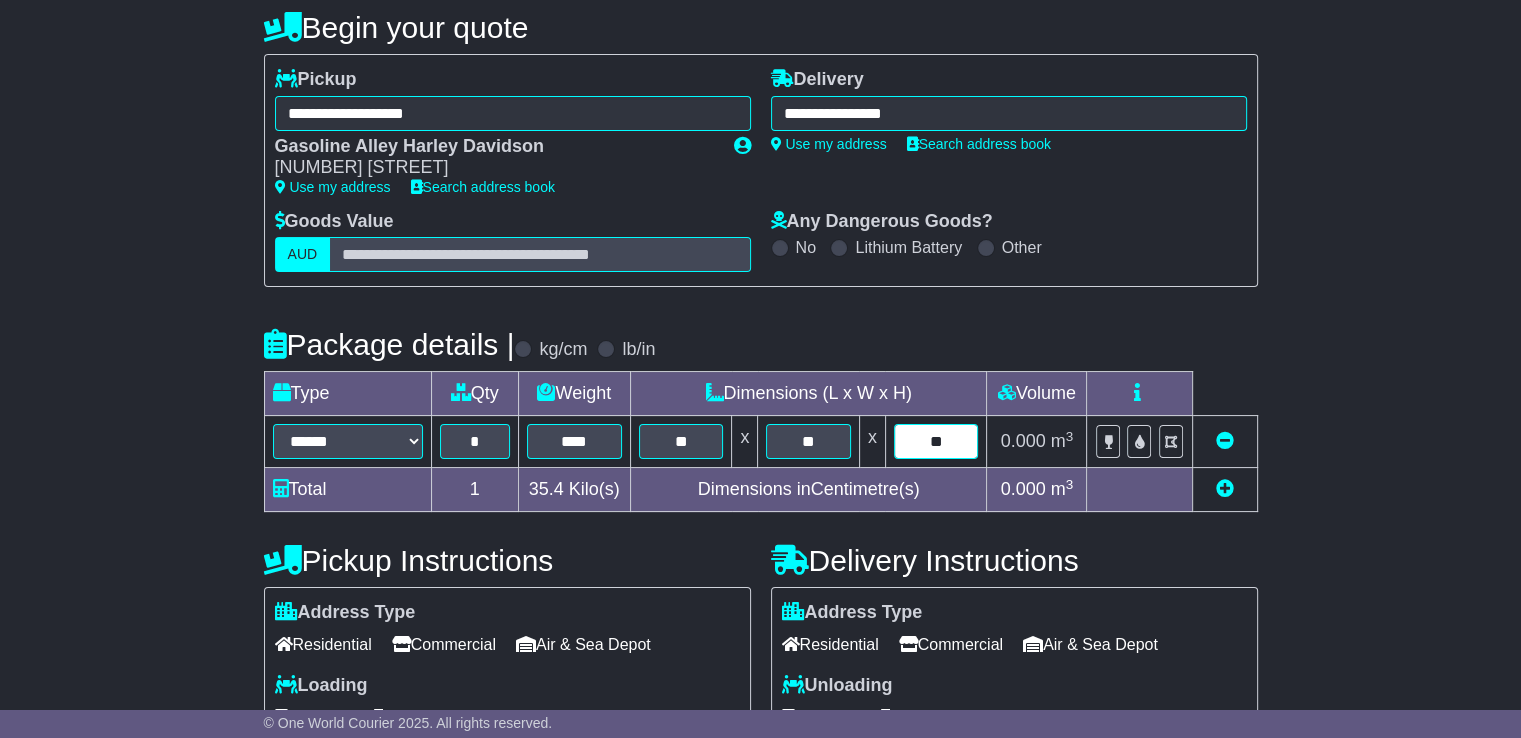 type on "**" 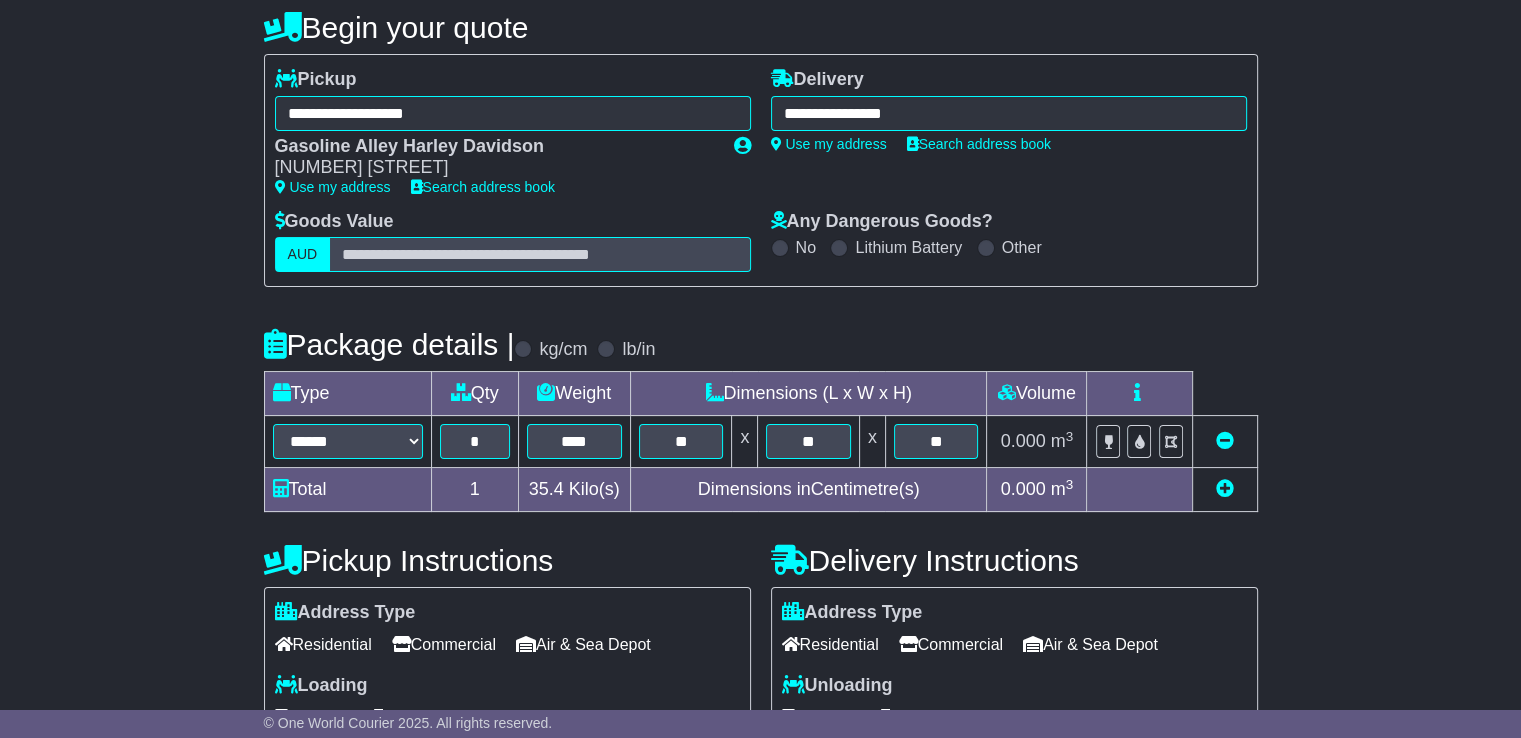 click on "**********" at bounding box center [760, 462] 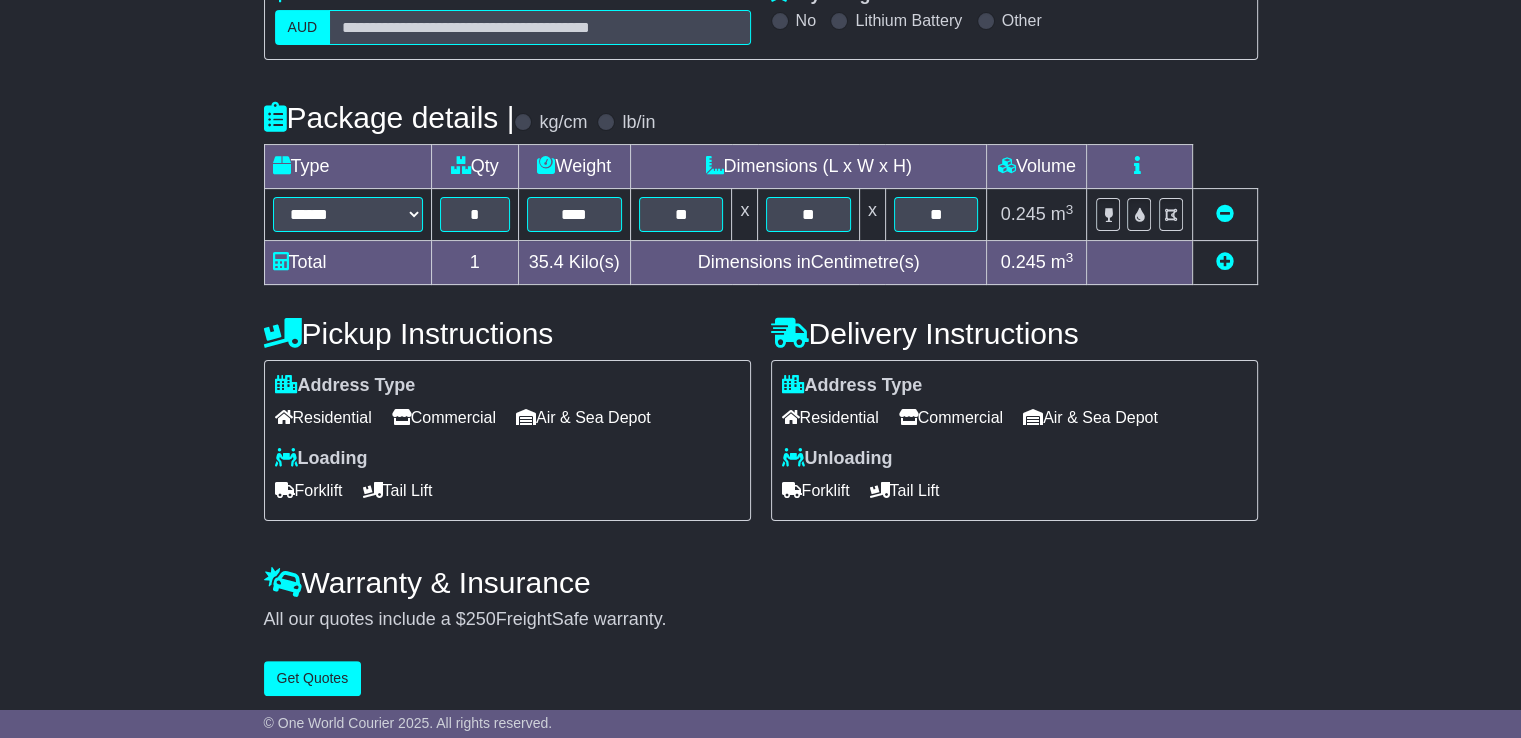 scroll, scrollTop: 433, scrollLeft: 0, axis: vertical 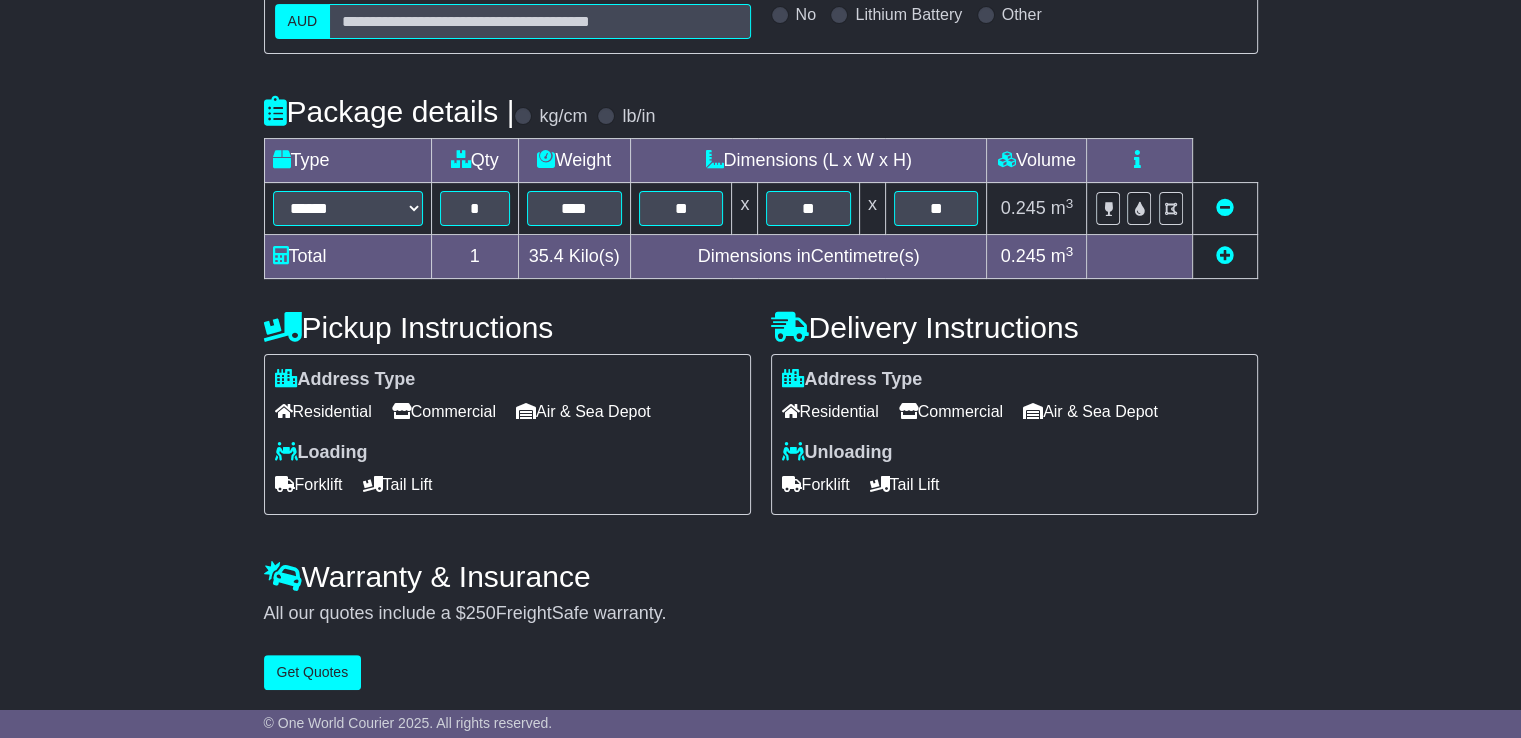 click on "Forklift" at bounding box center [309, 484] 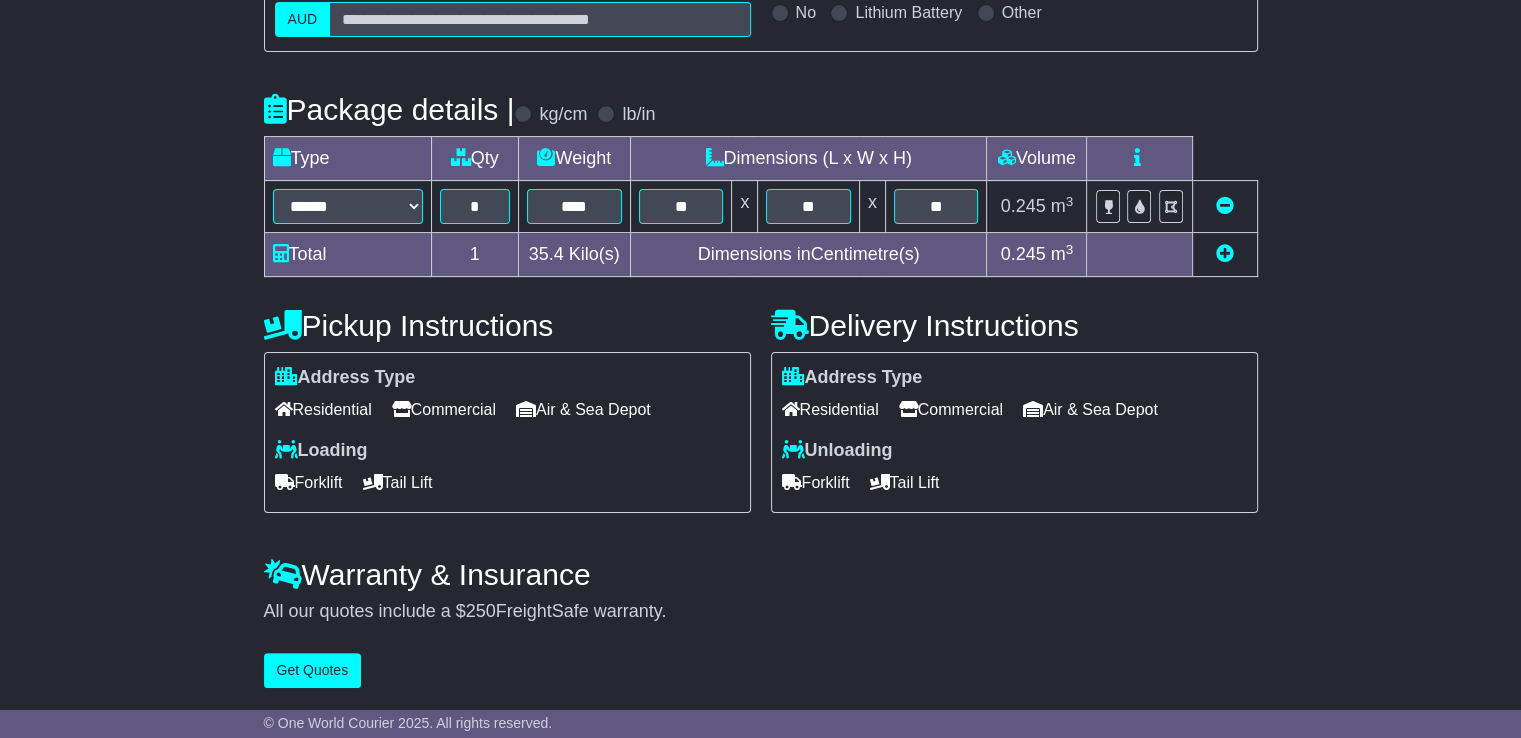 scroll, scrollTop: 436, scrollLeft: 0, axis: vertical 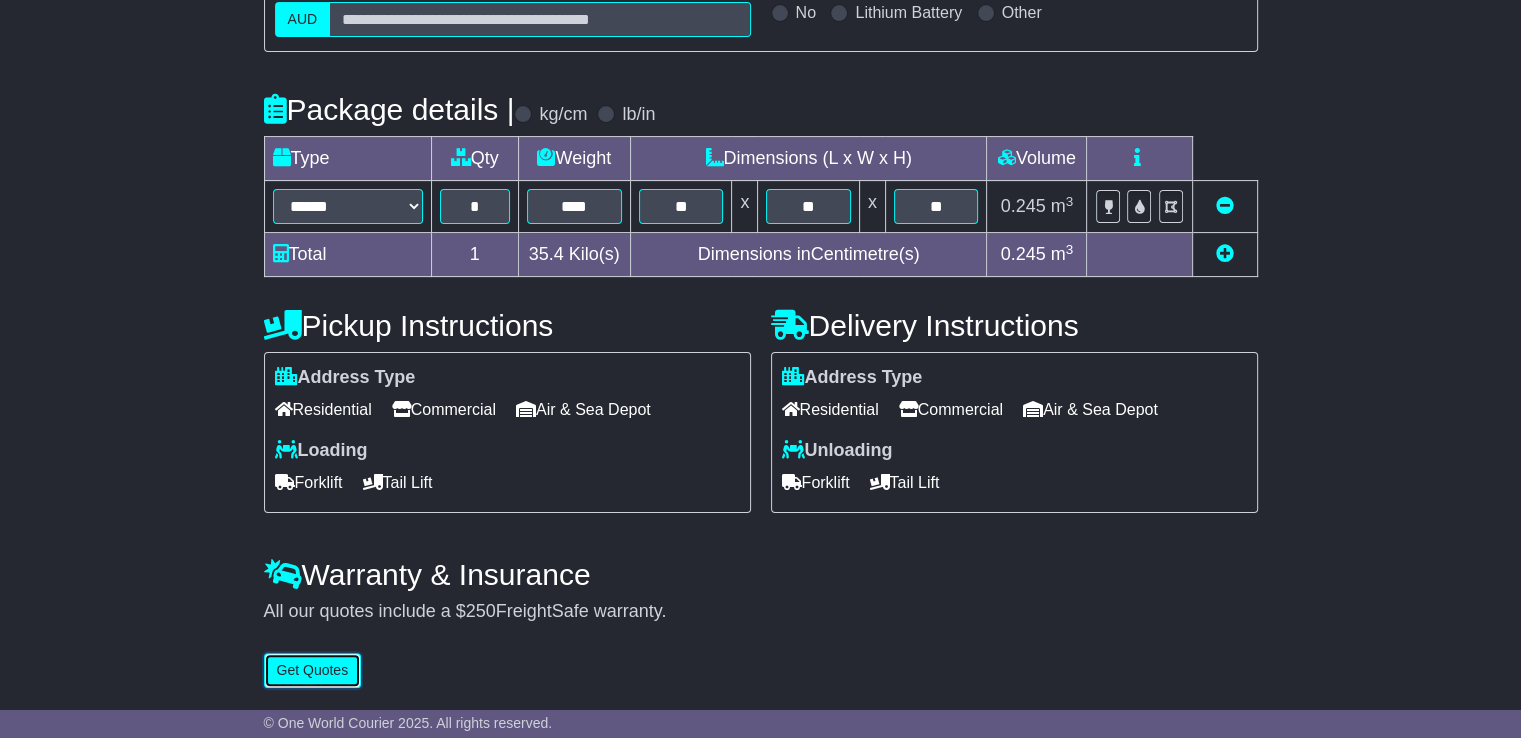 click on "Get Quotes" at bounding box center (313, 670) 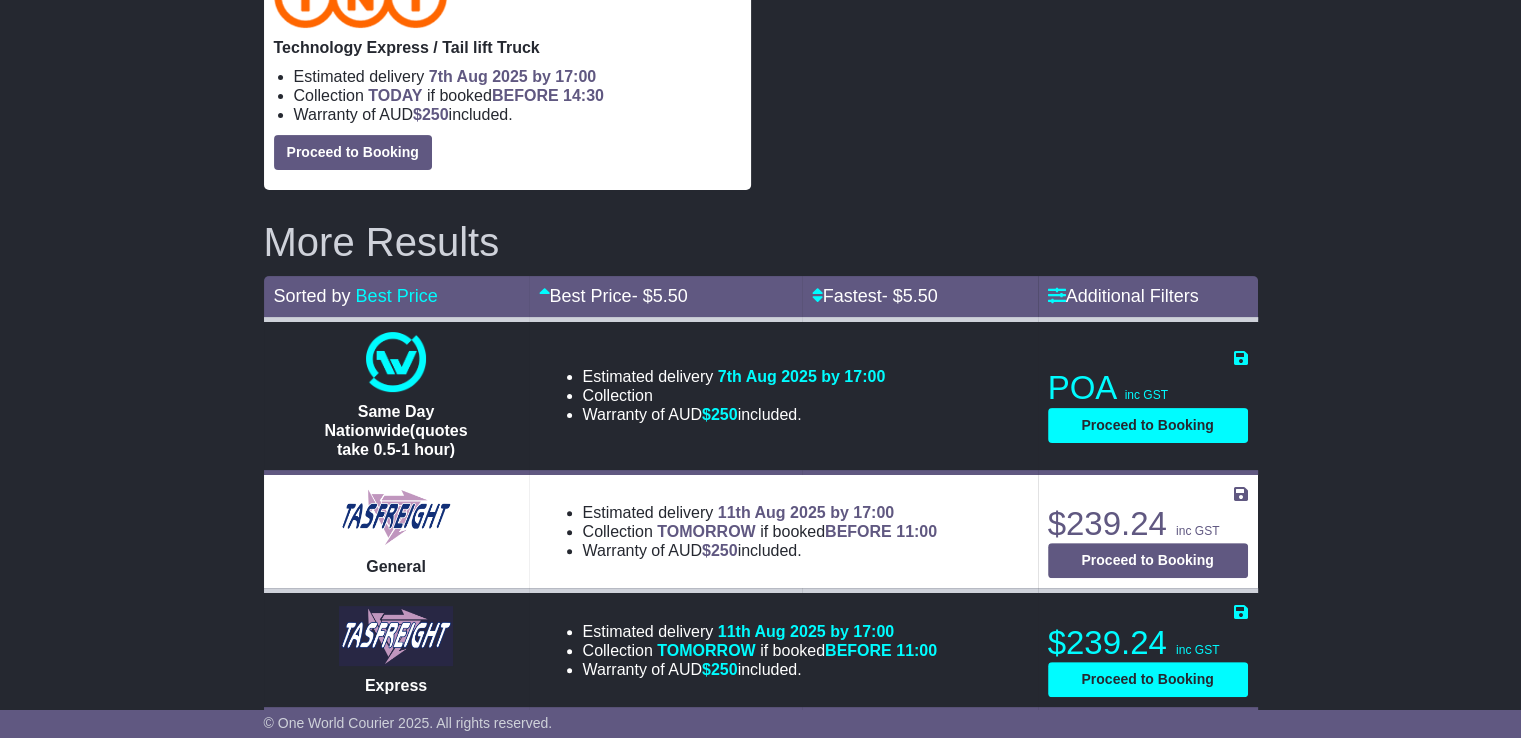 scroll, scrollTop: 500, scrollLeft: 0, axis: vertical 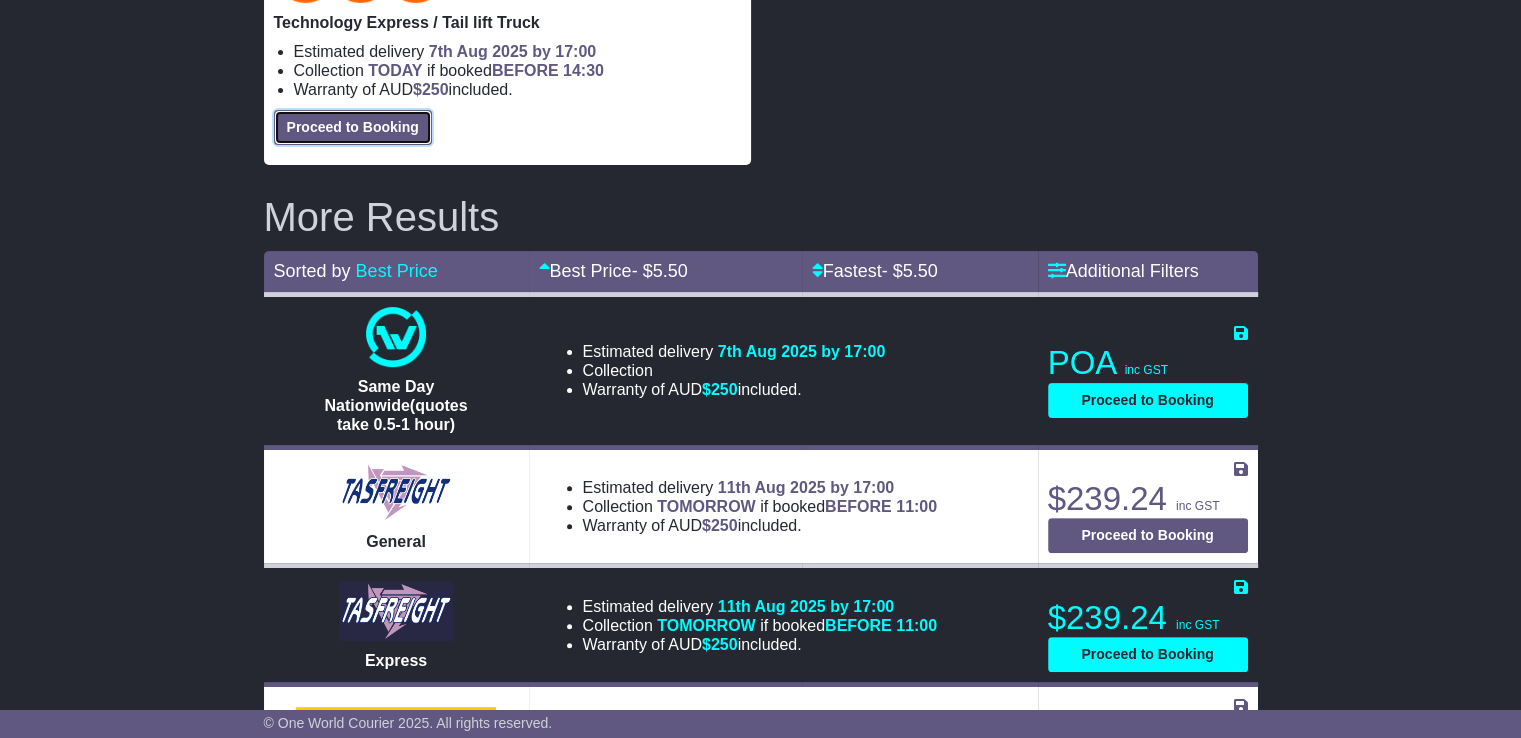 click on "Proceed to Booking" at bounding box center (353, 127) 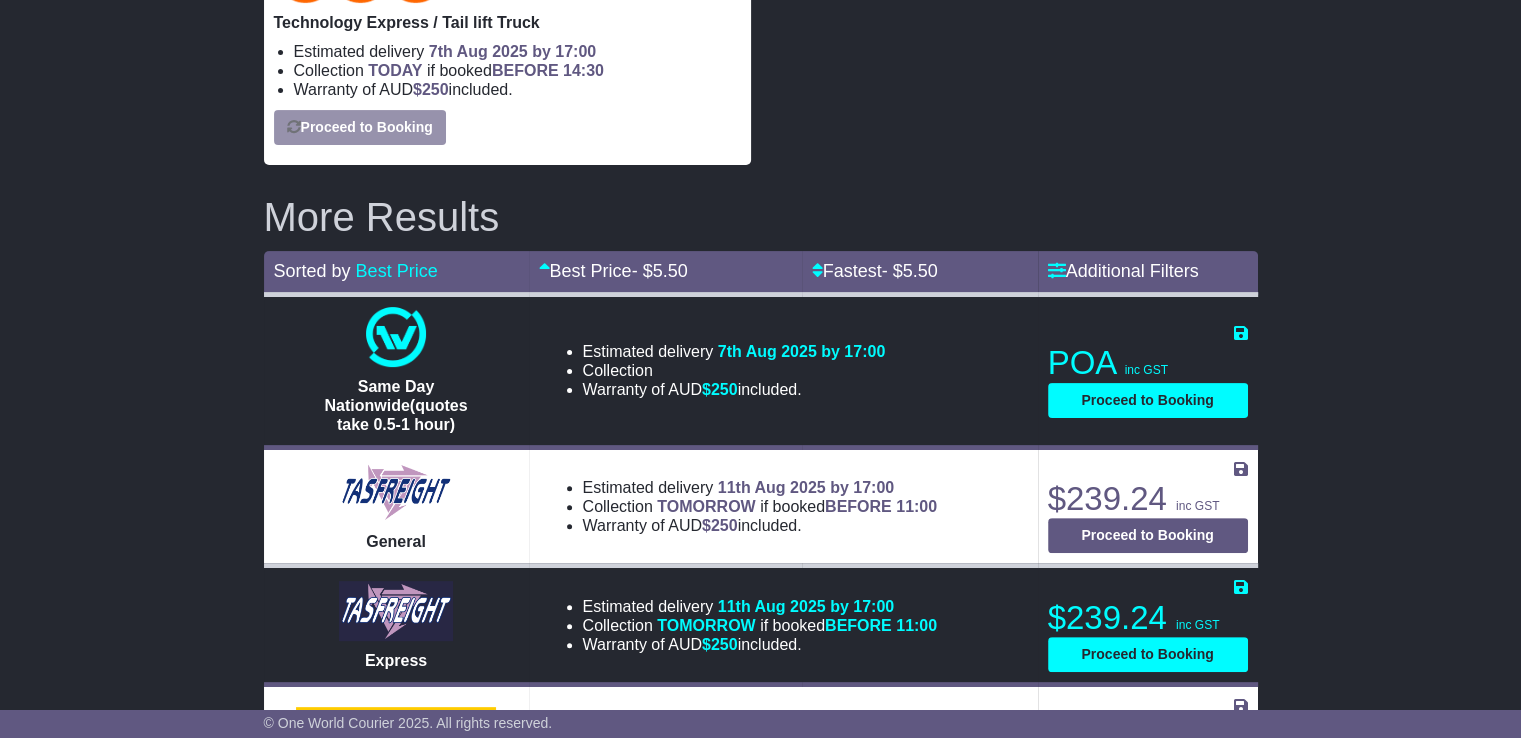 select on "**********" 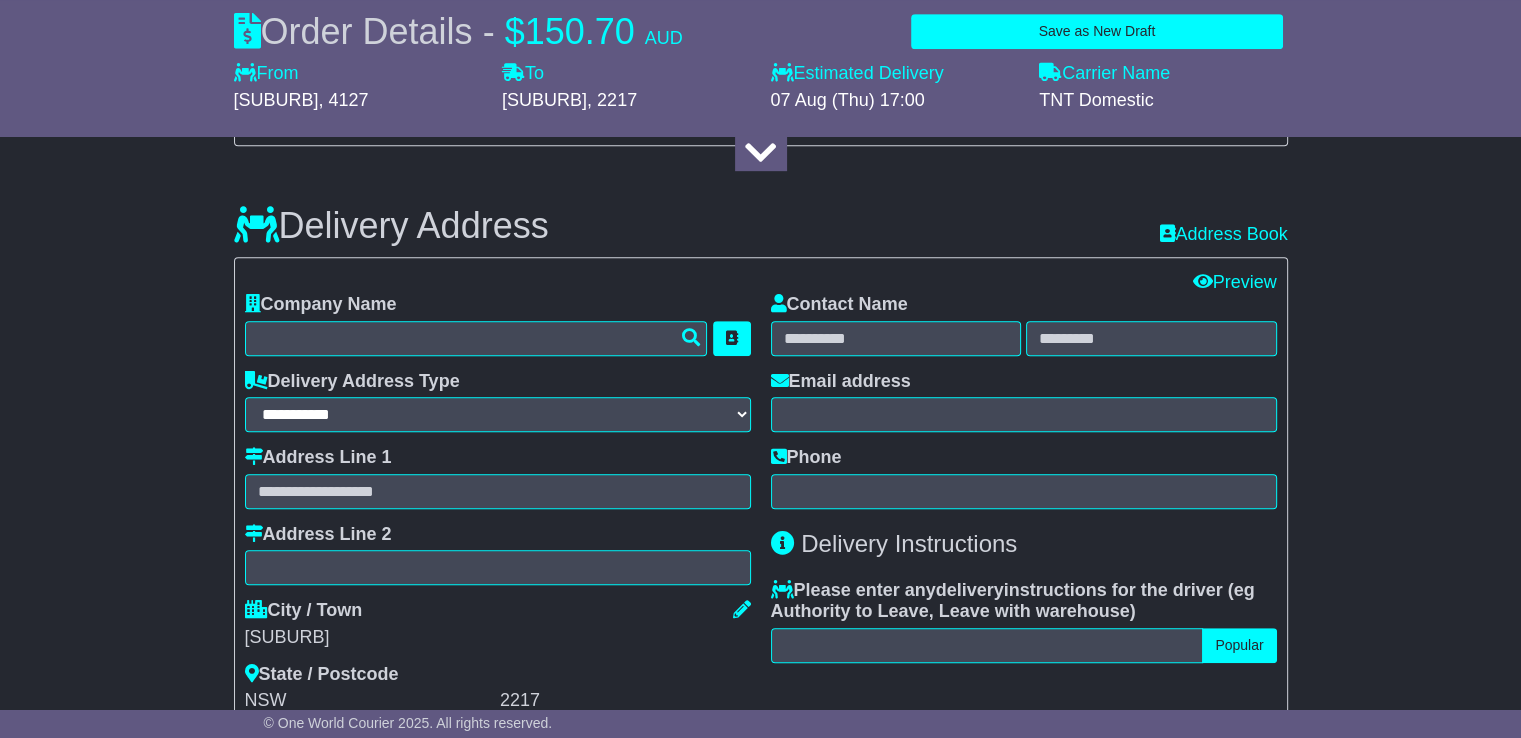 scroll, scrollTop: 1100, scrollLeft: 0, axis: vertical 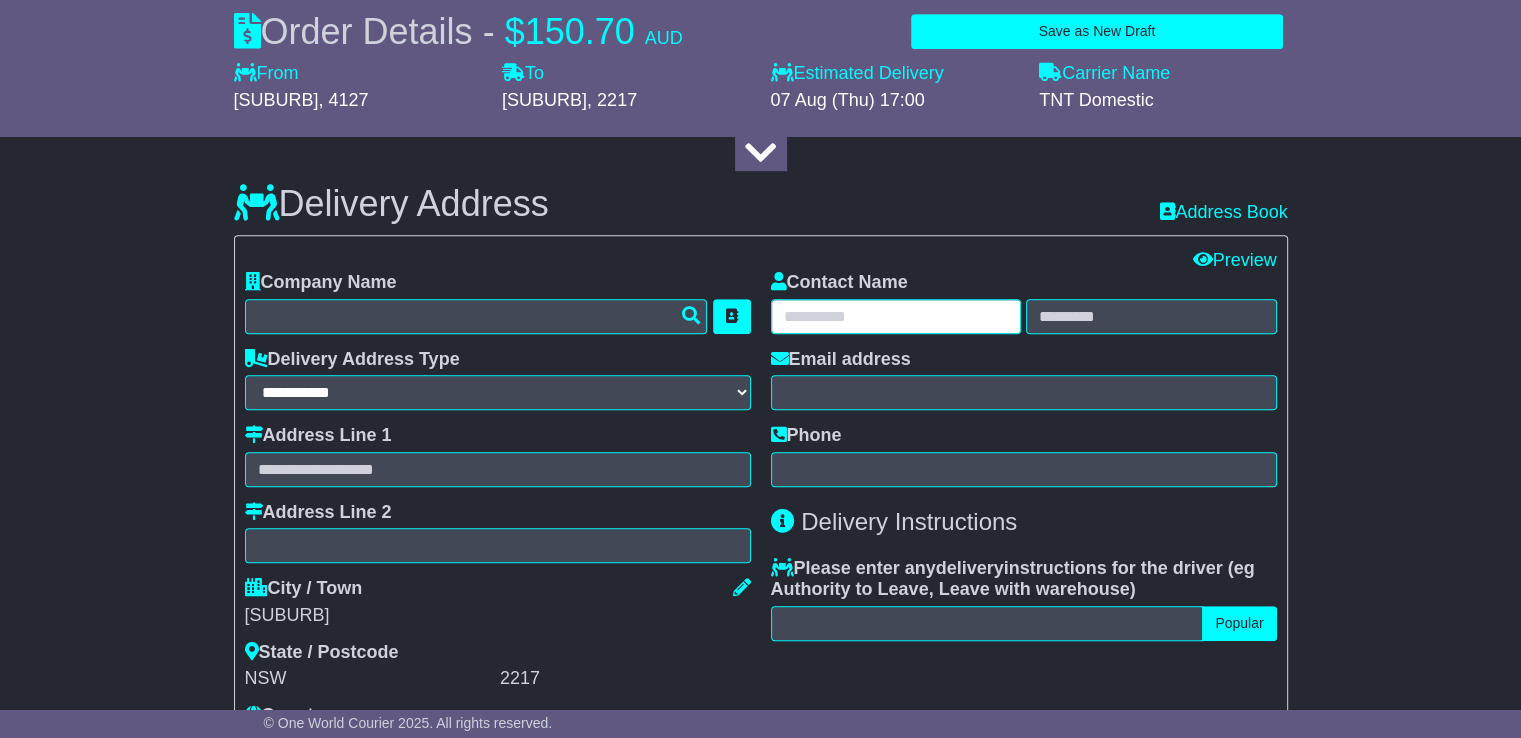 click at bounding box center (896, 316) 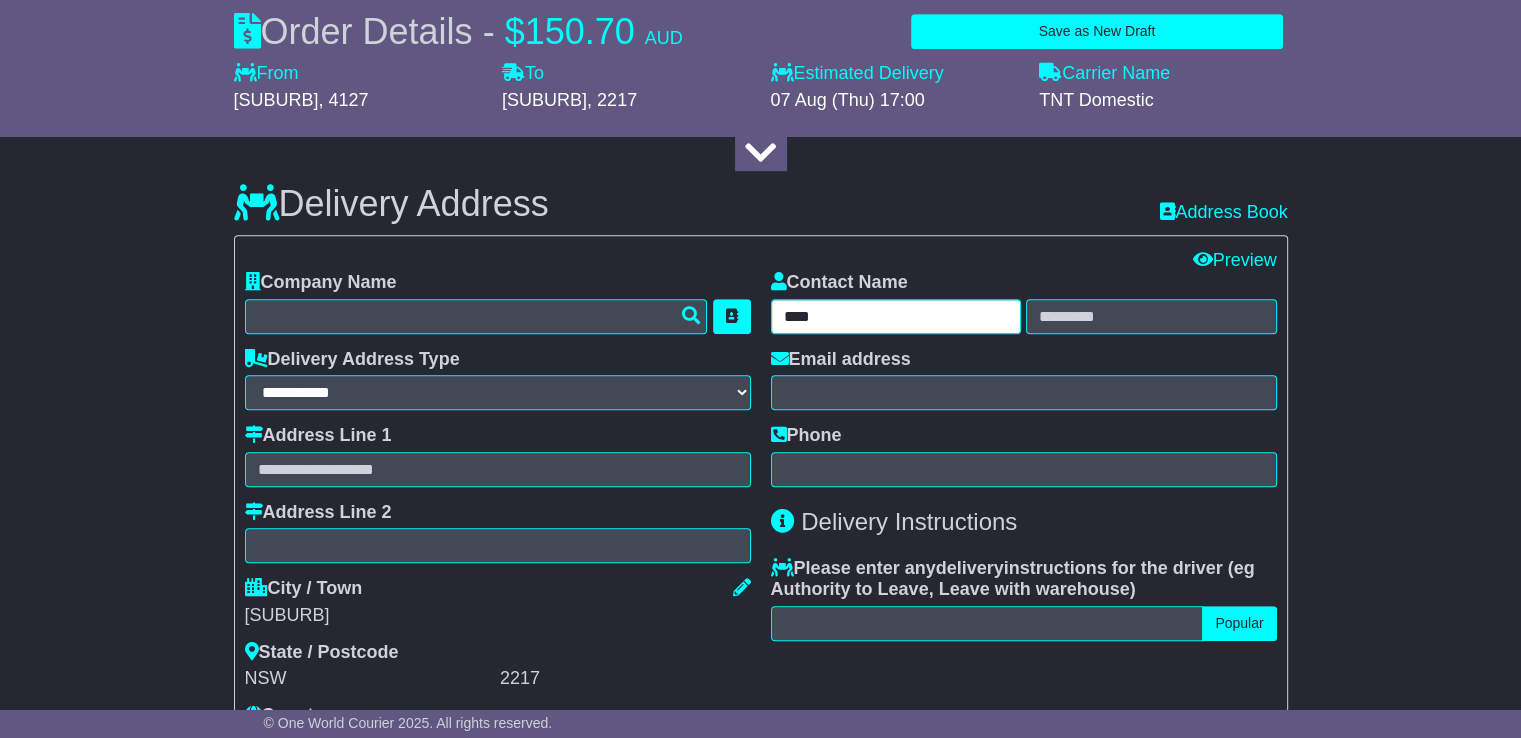 type on "****" 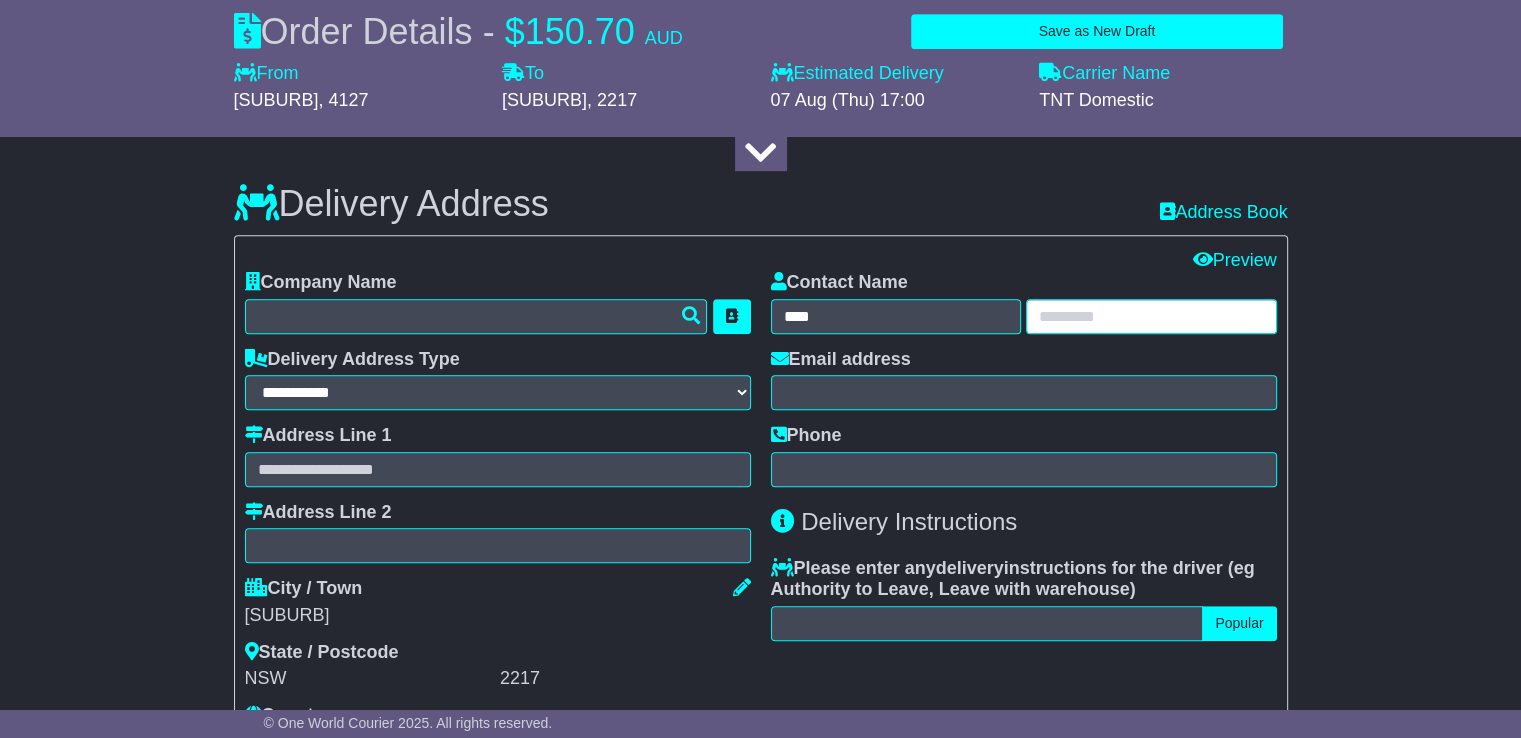 click at bounding box center (1151, 316) 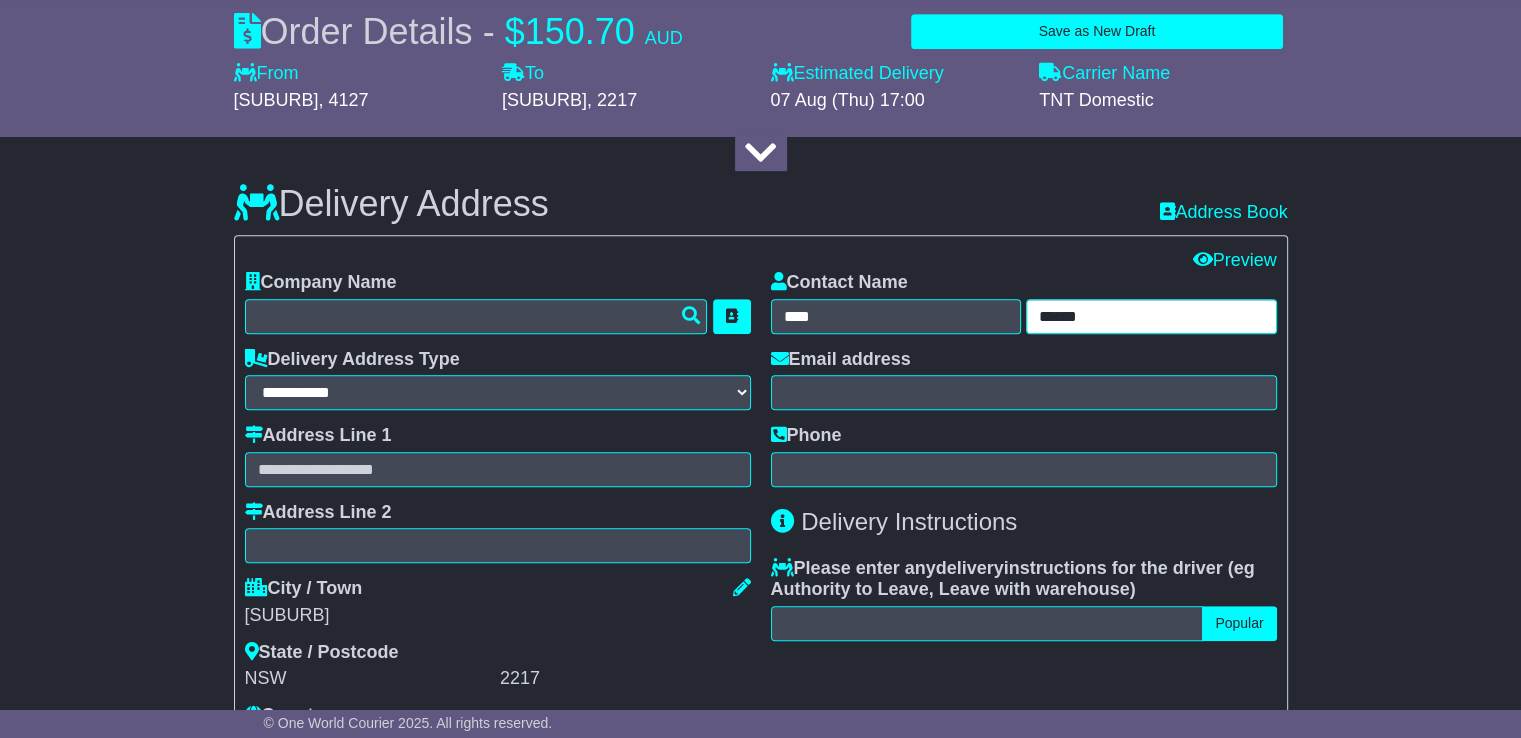 type on "******" 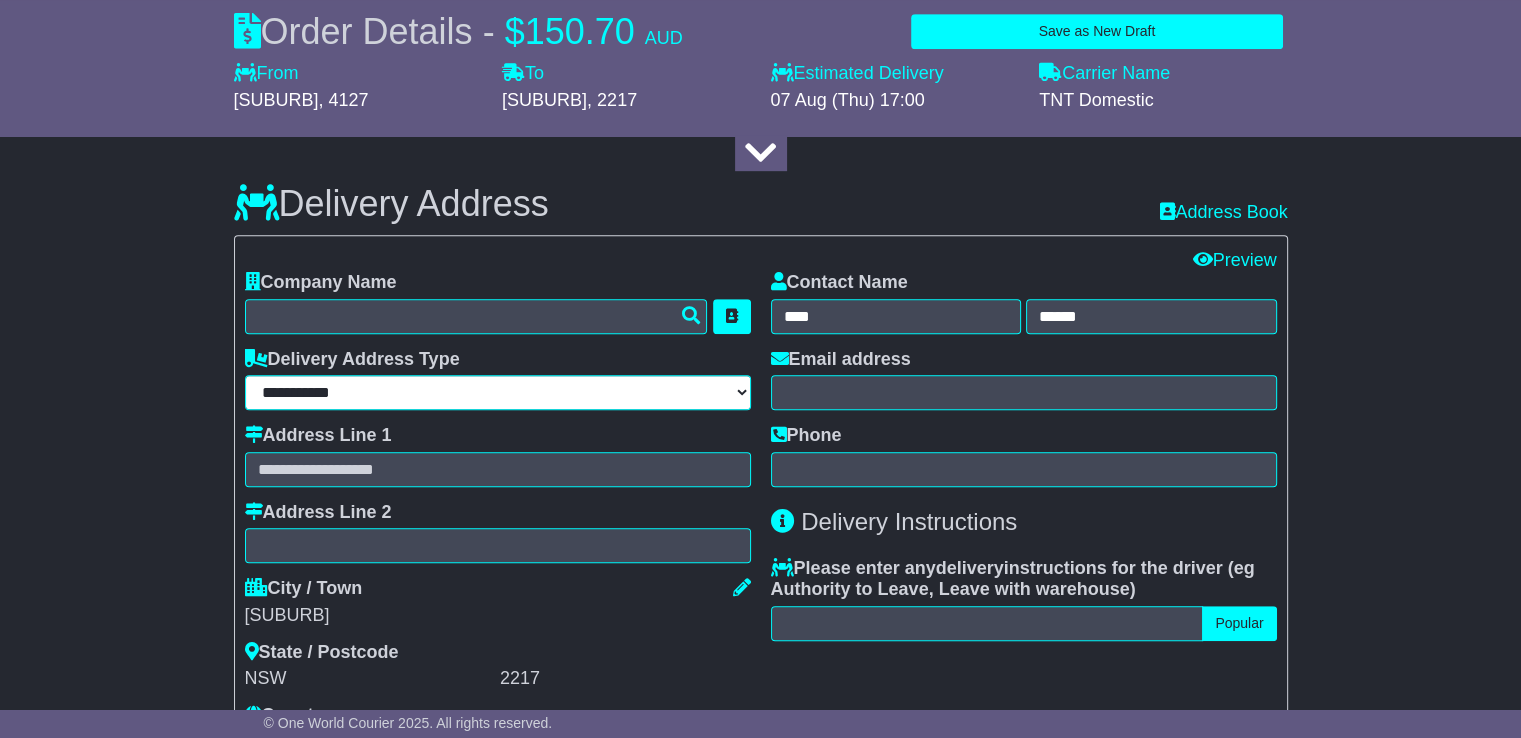 click on "**********" at bounding box center (498, 392) 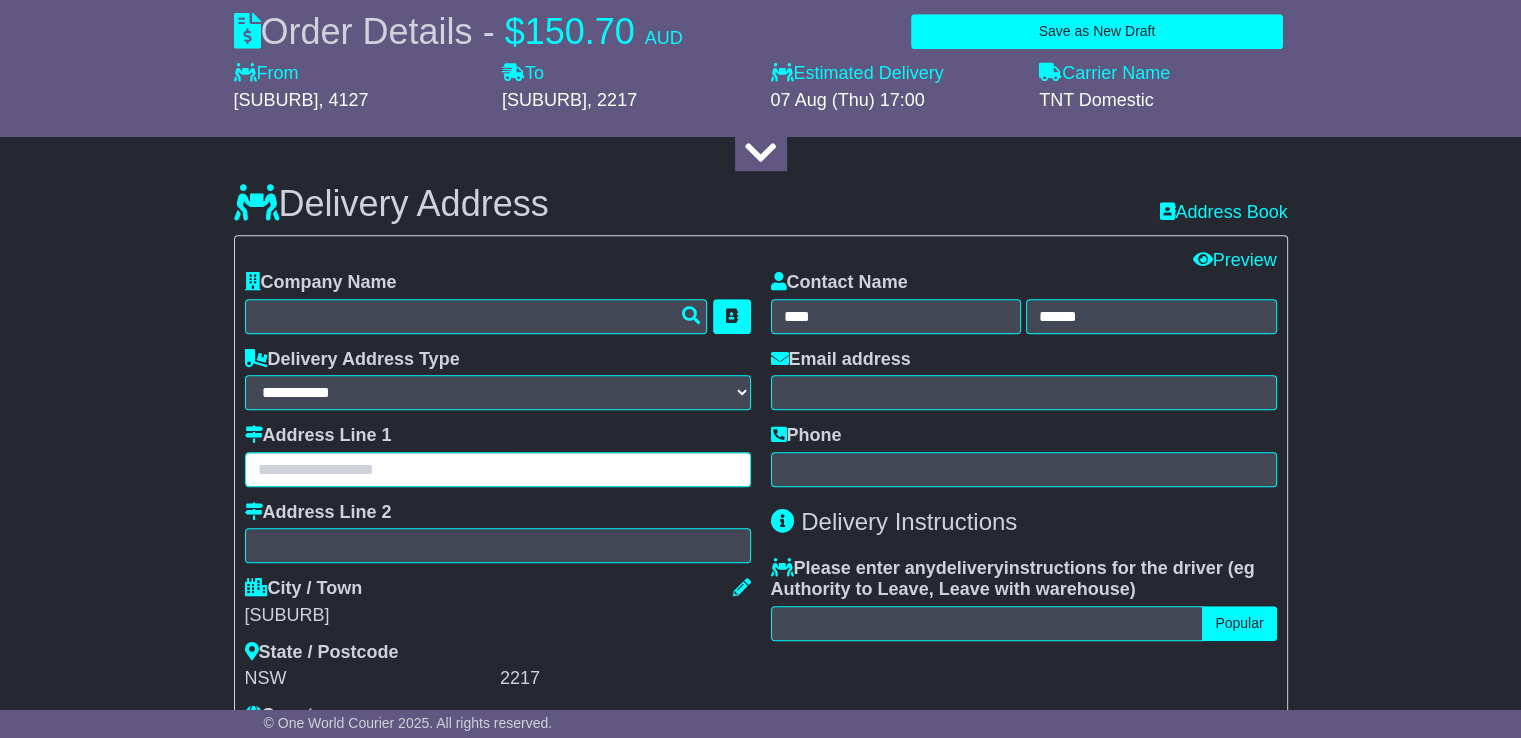 click at bounding box center [498, 469] 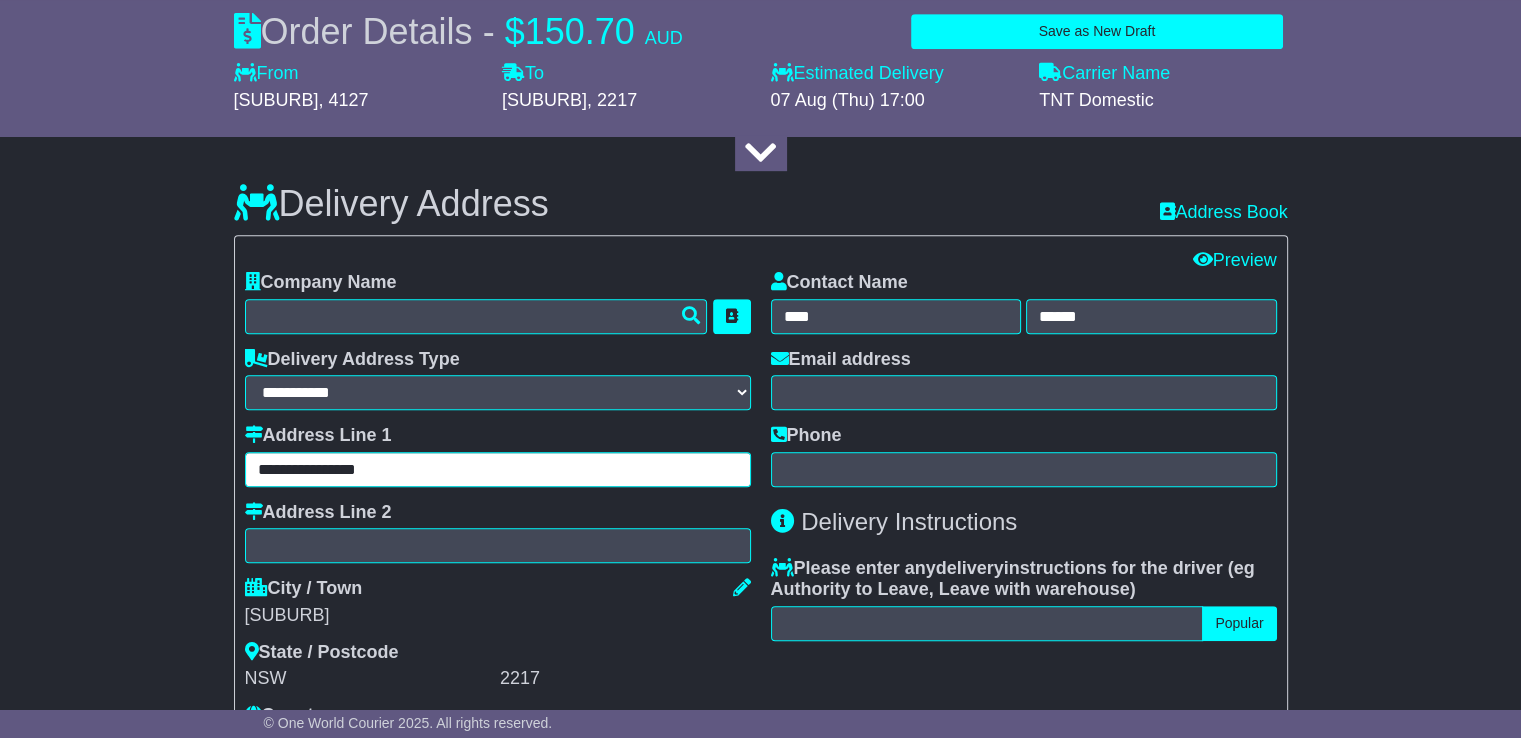 scroll, scrollTop: 1100, scrollLeft: 0, axis: vertical 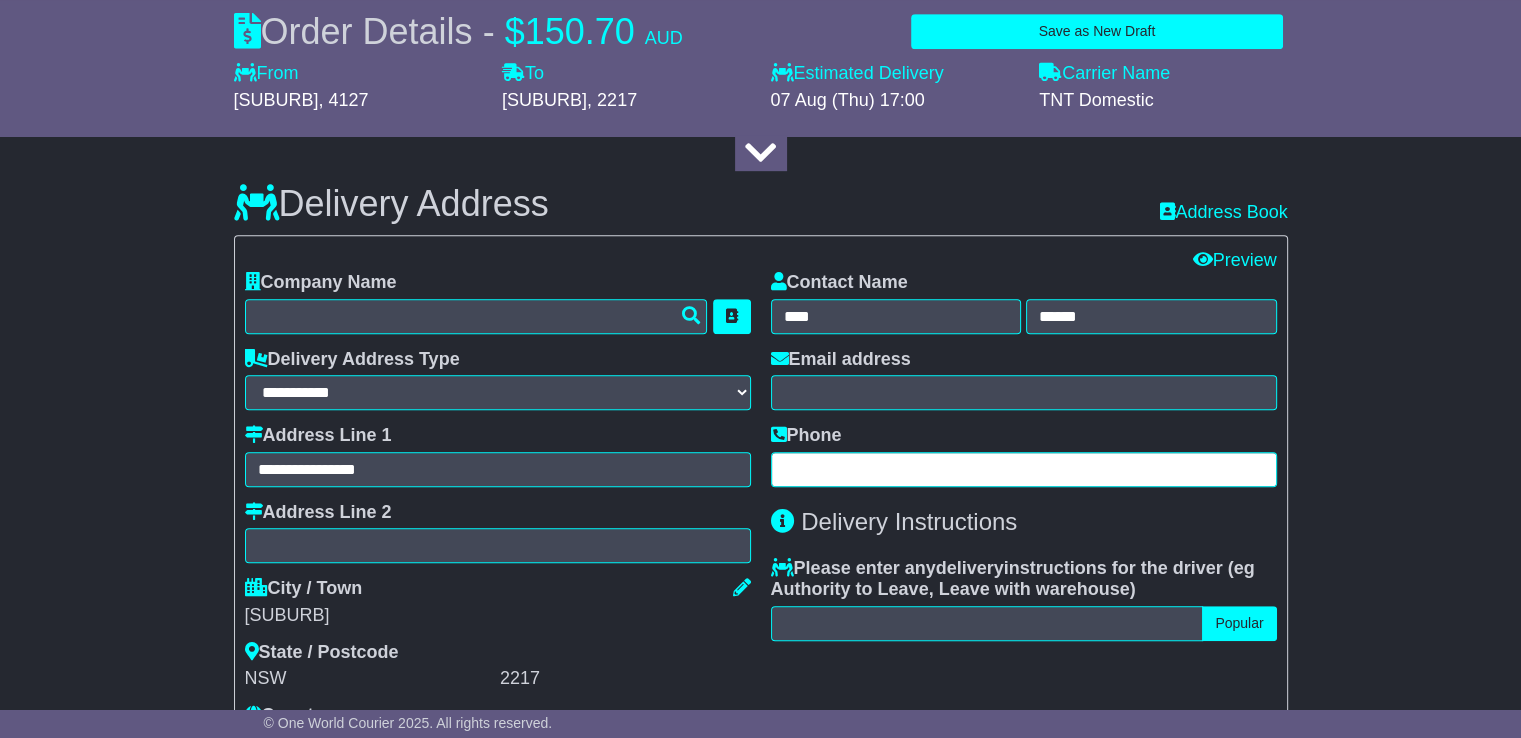 click at bounding box center [1024, 469] 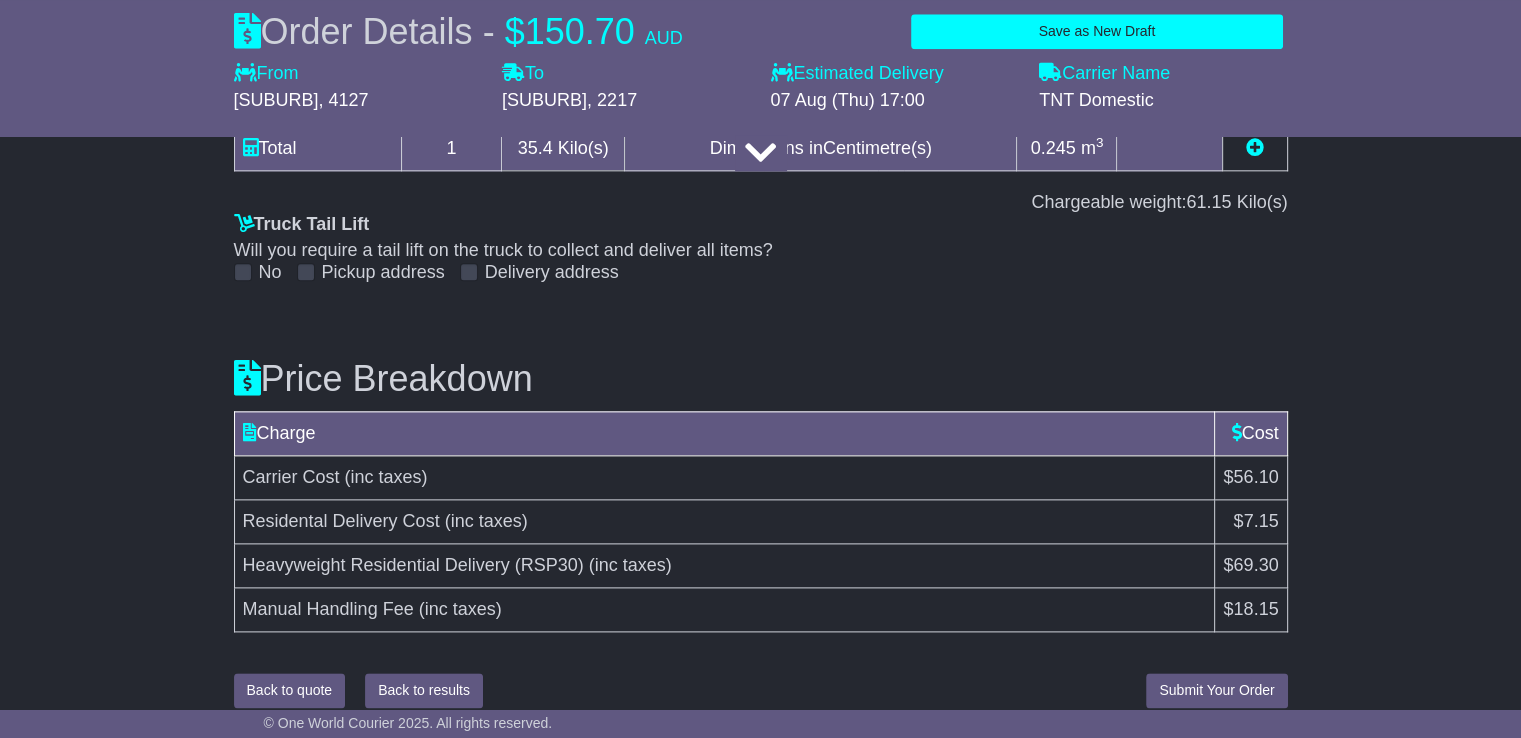 scroll, scrollTop: 2372, scrollLeft: 0, axis: vertical 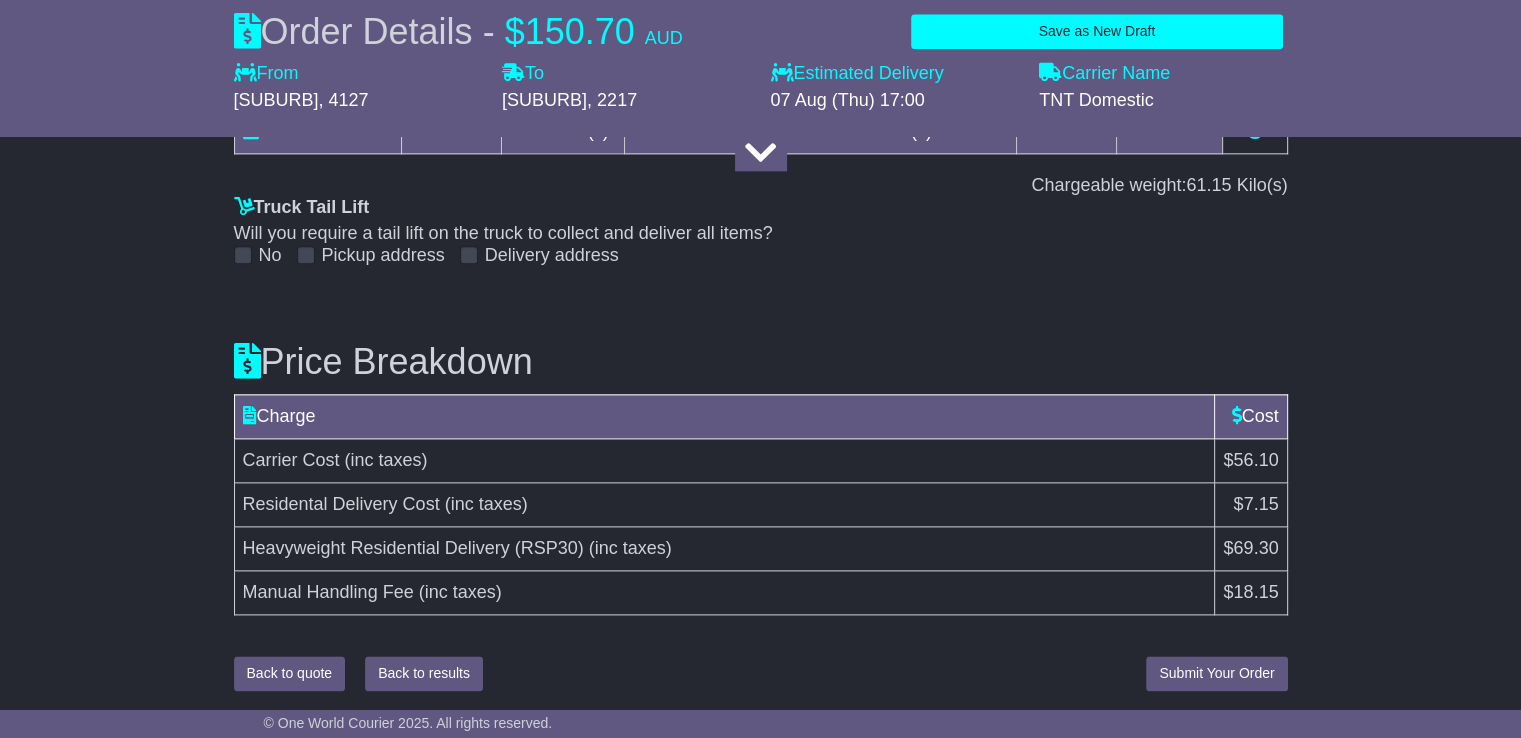 type on "**********" 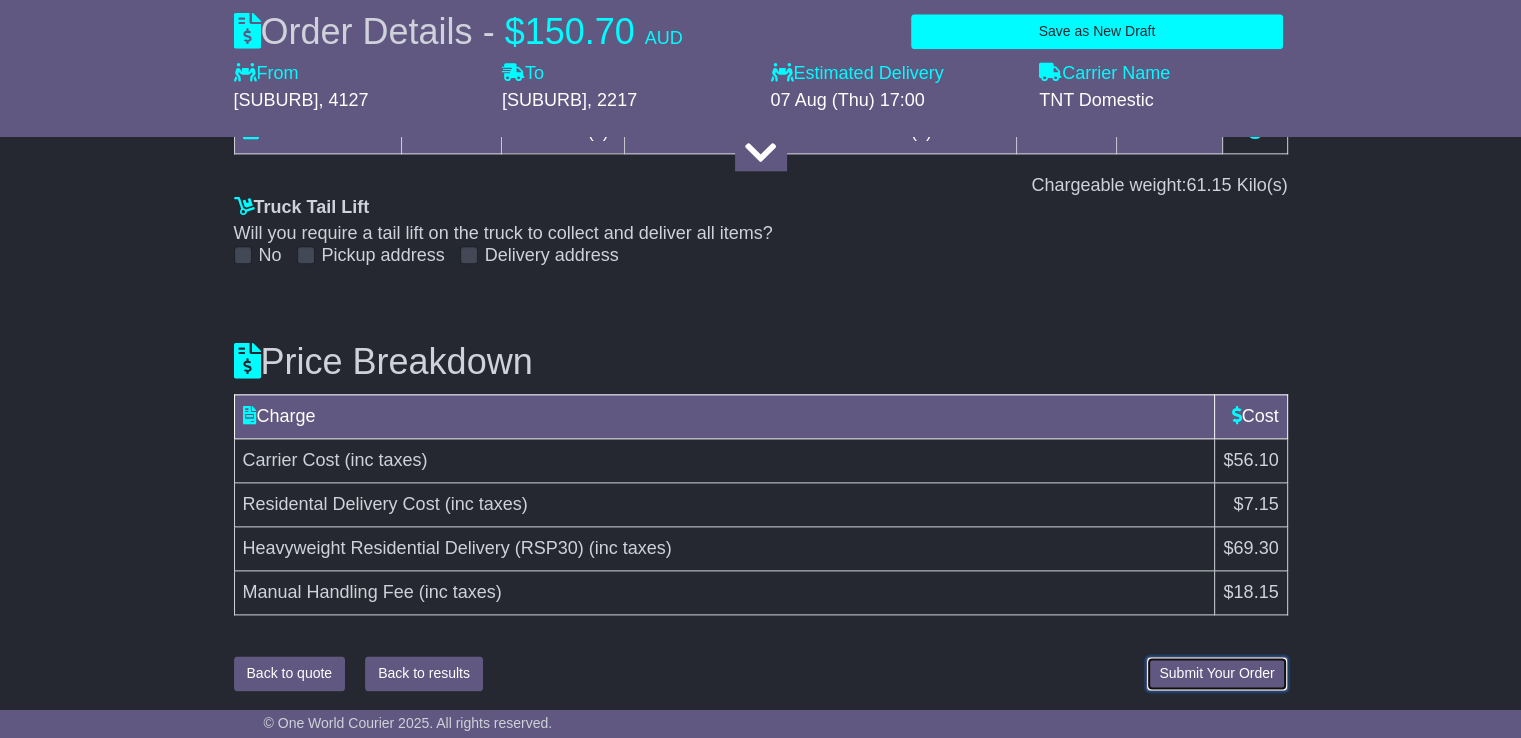click on "Submit Your Order" at bounding box center [1216, 673] 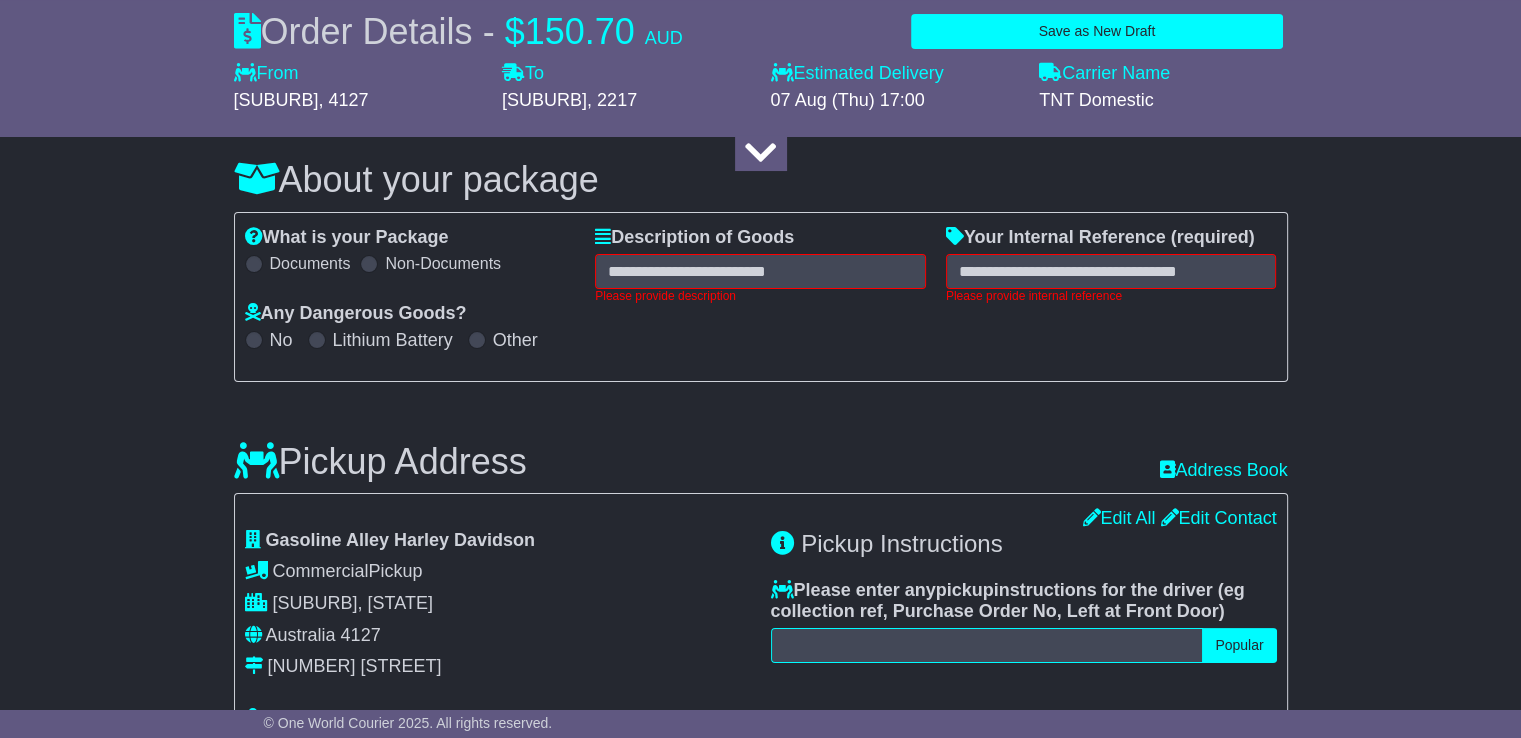 scroll, scrollTop: 92, scrollLeft: 0, axis: vertical 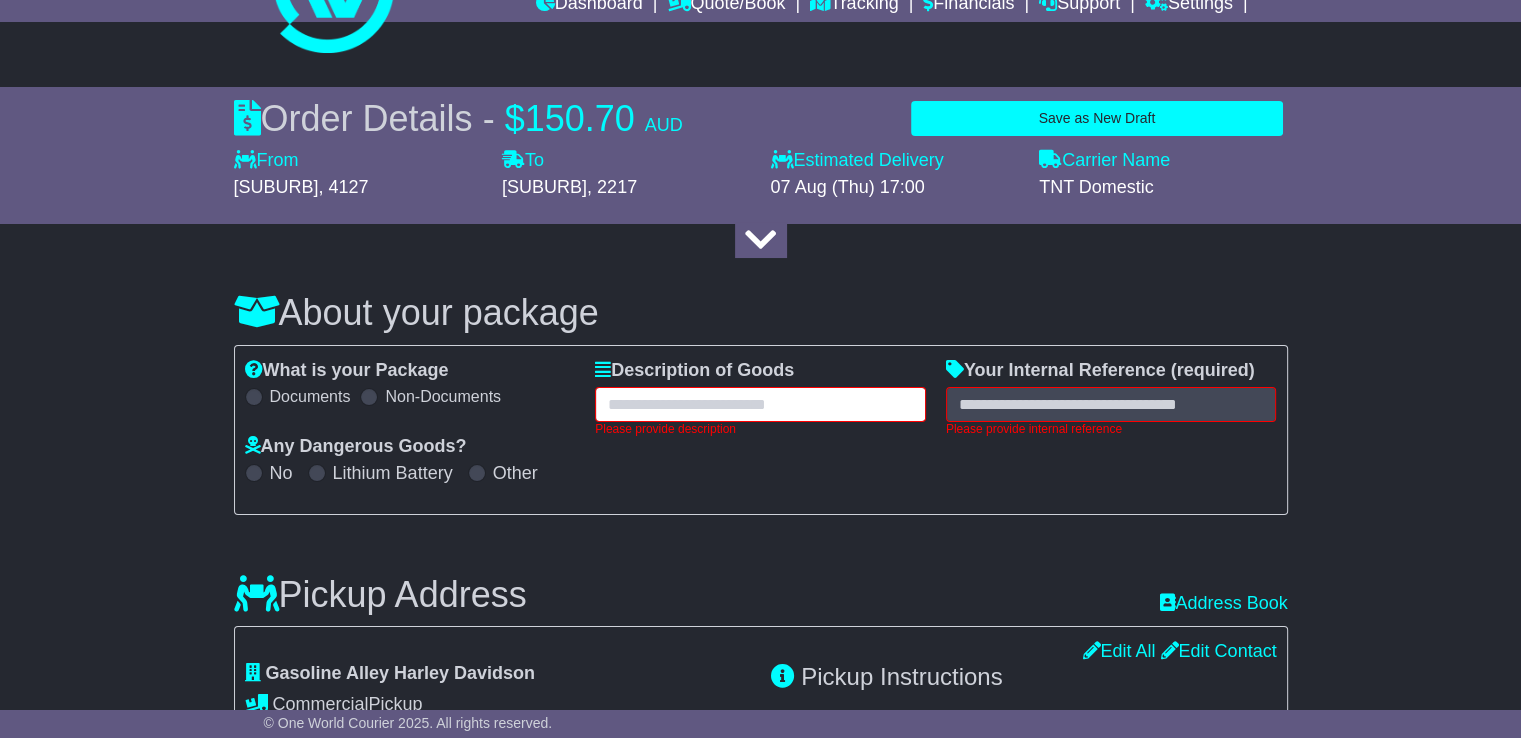 click at bounding box center [760, 404] 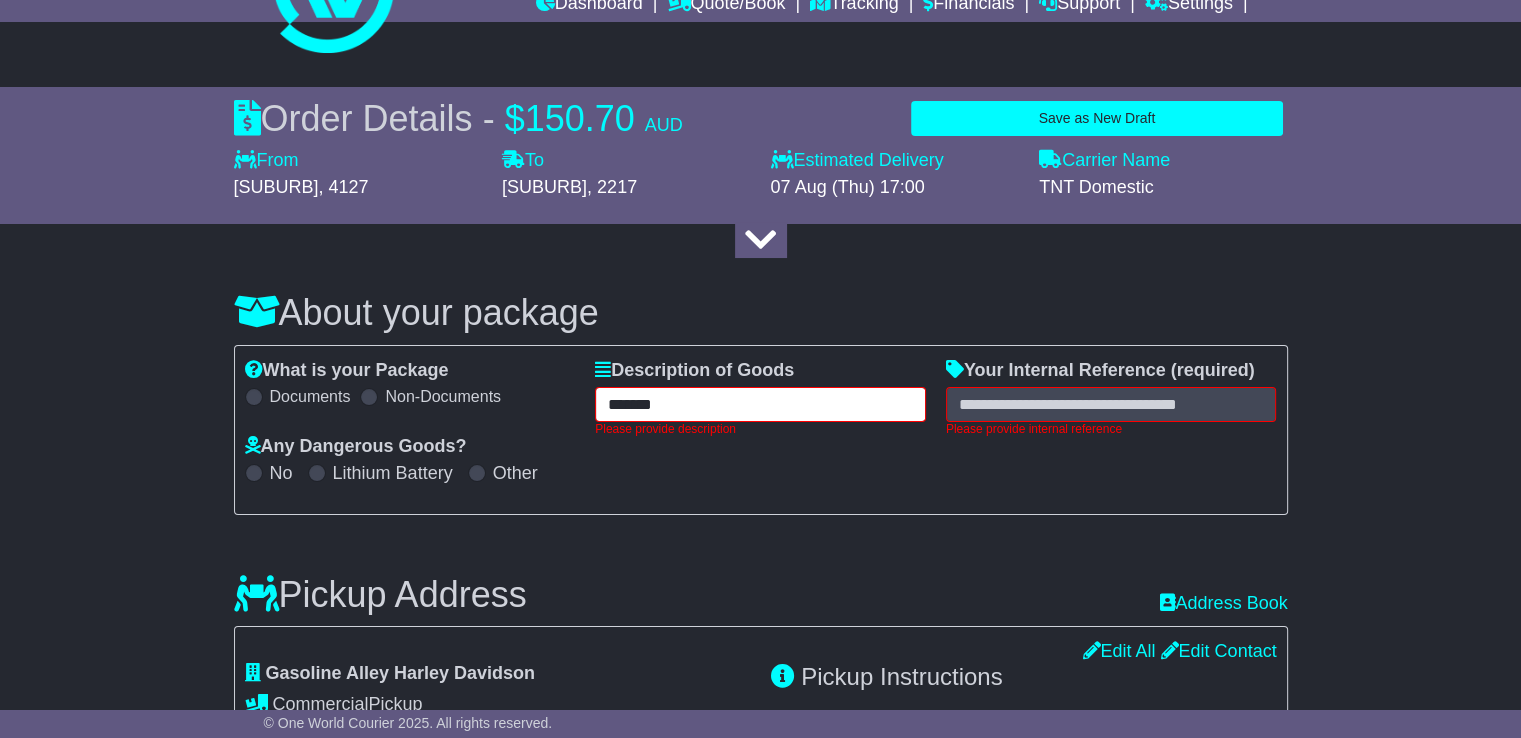 type on "*******" 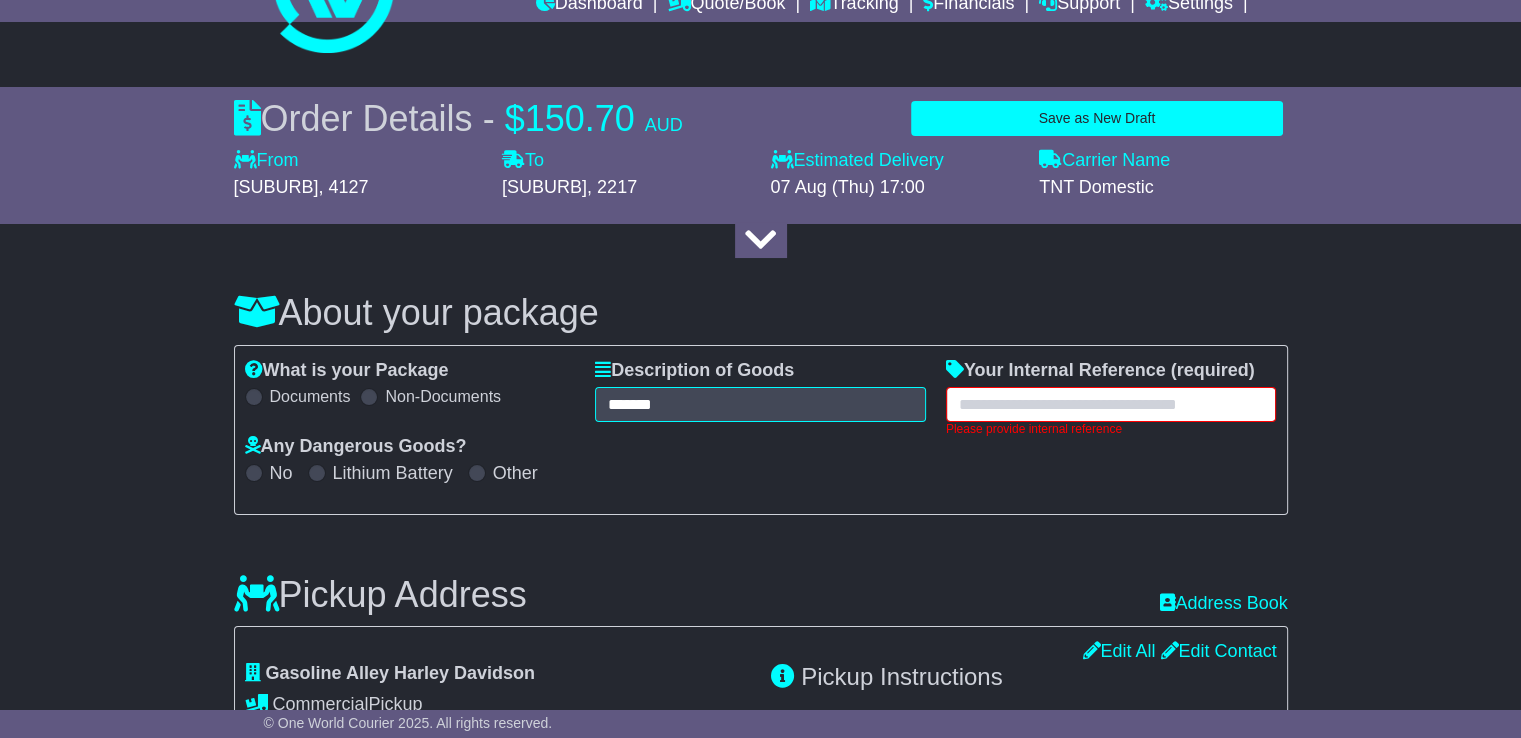 click at bounding box center (1111, 404) 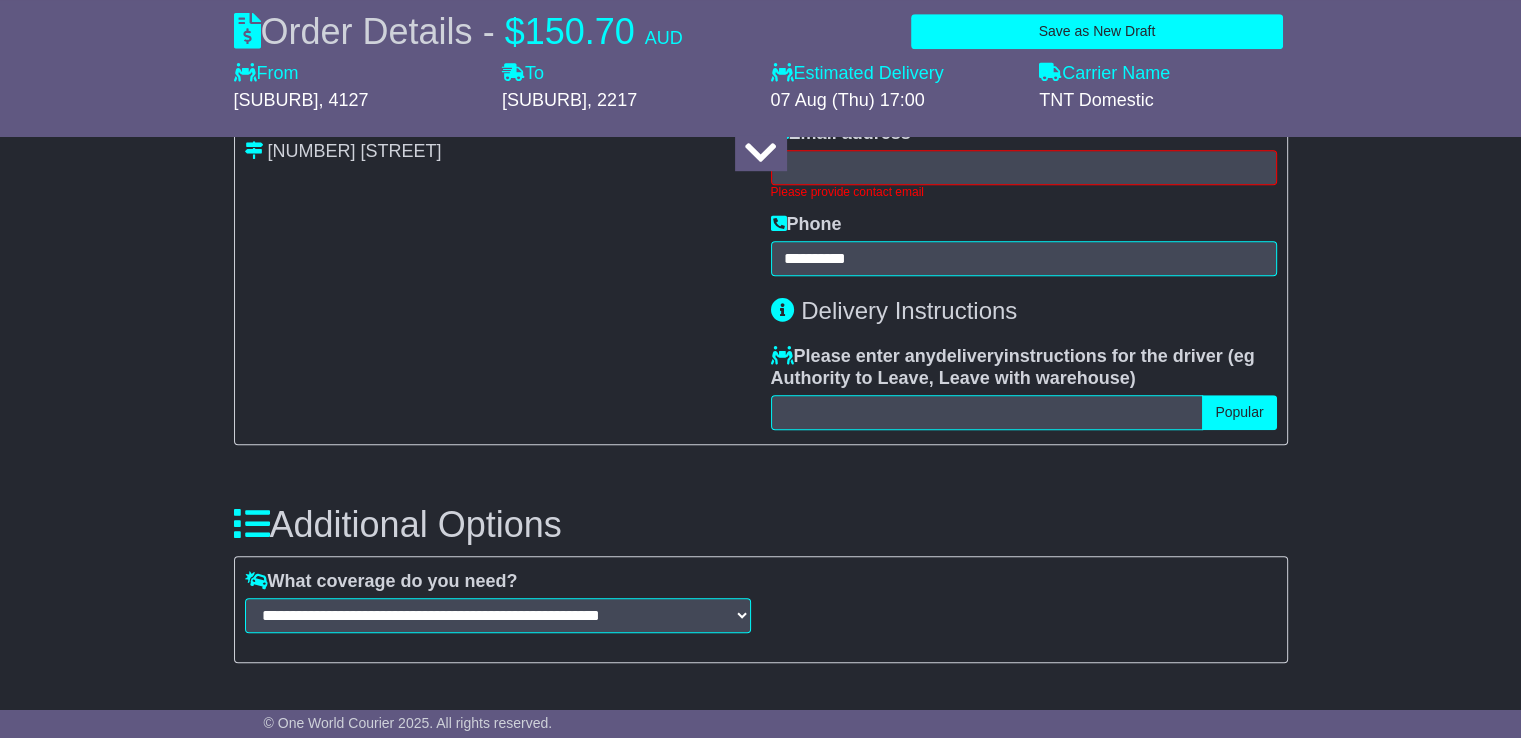 scroll, scrollTop: 992, scrollLeft: 0, axis: vertical 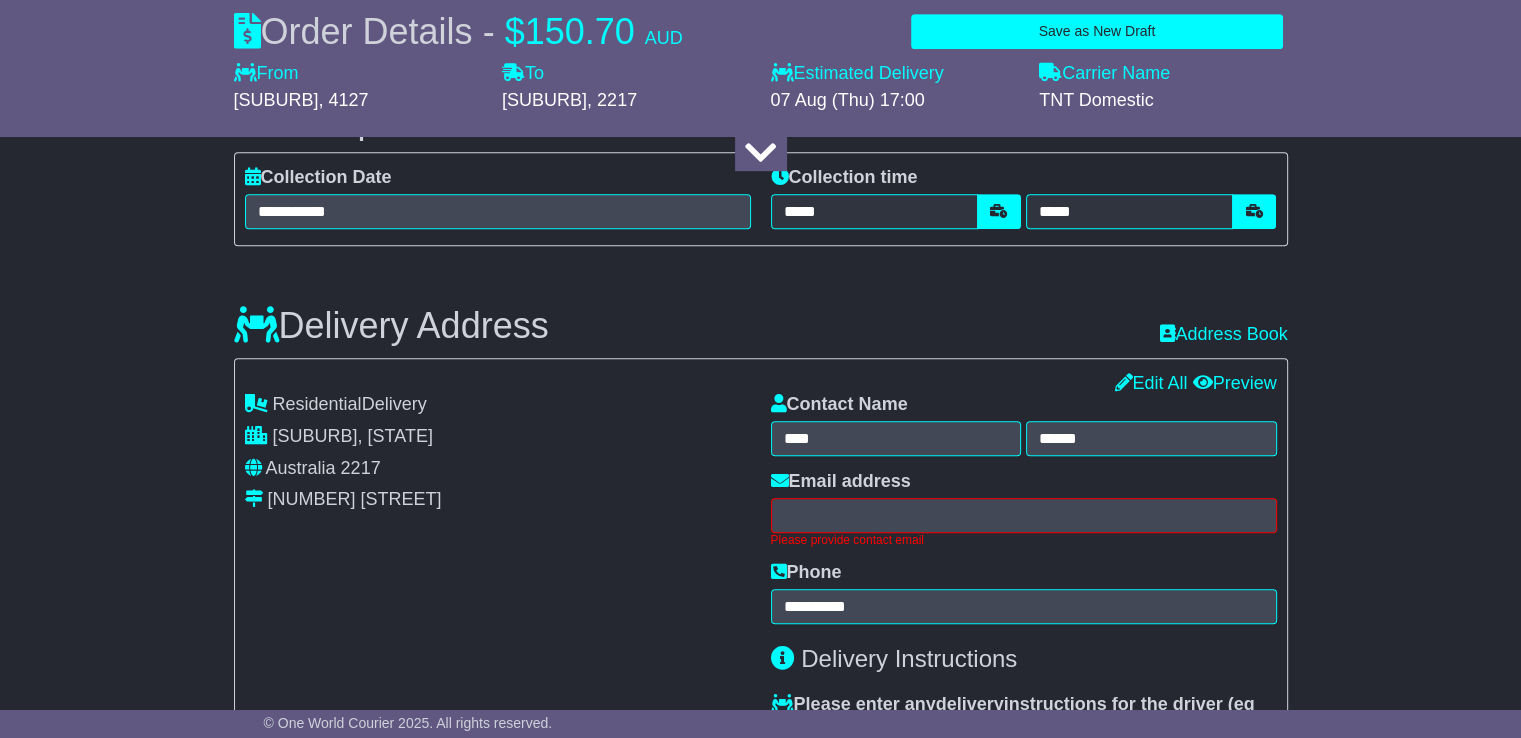 type on "*******" 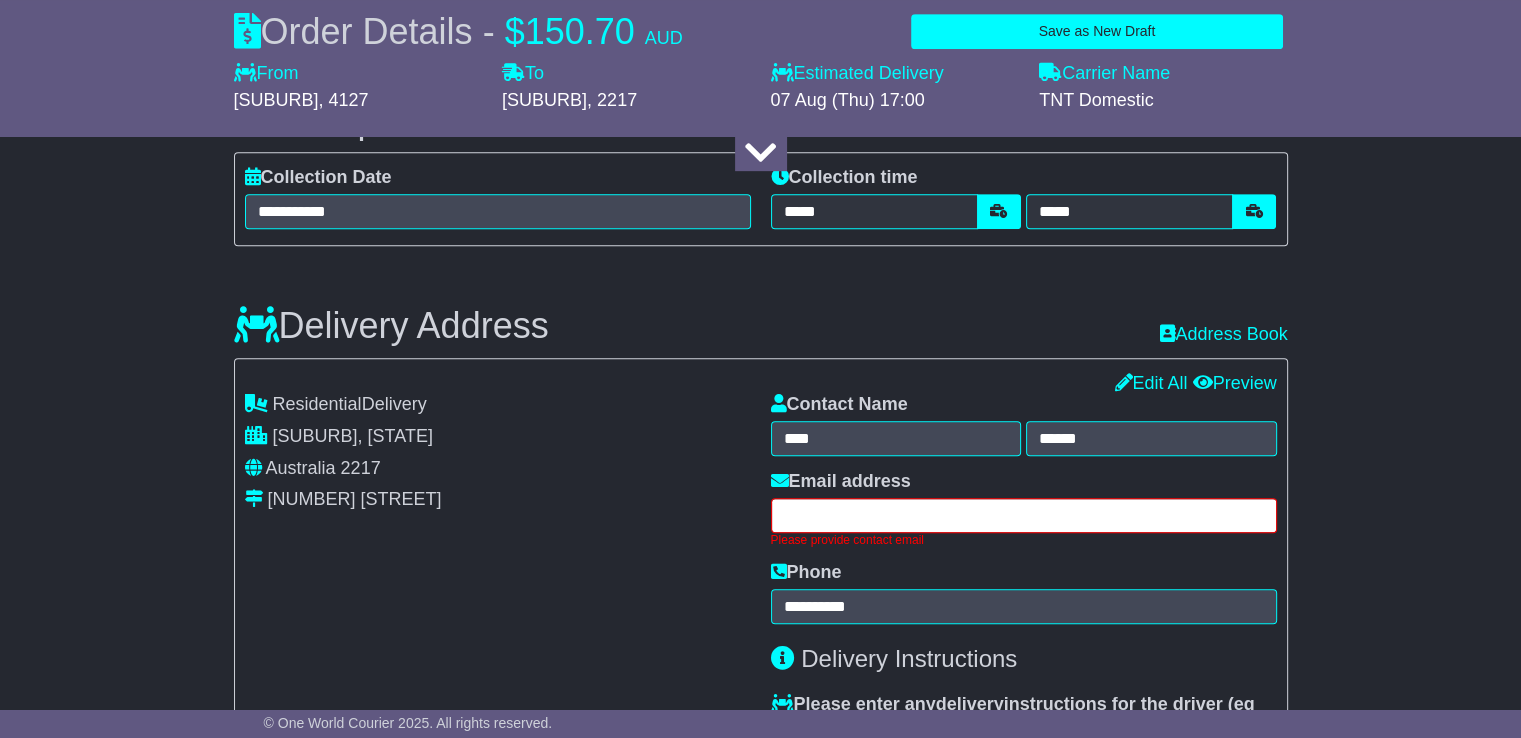 click at bounding box center (1024, 515) 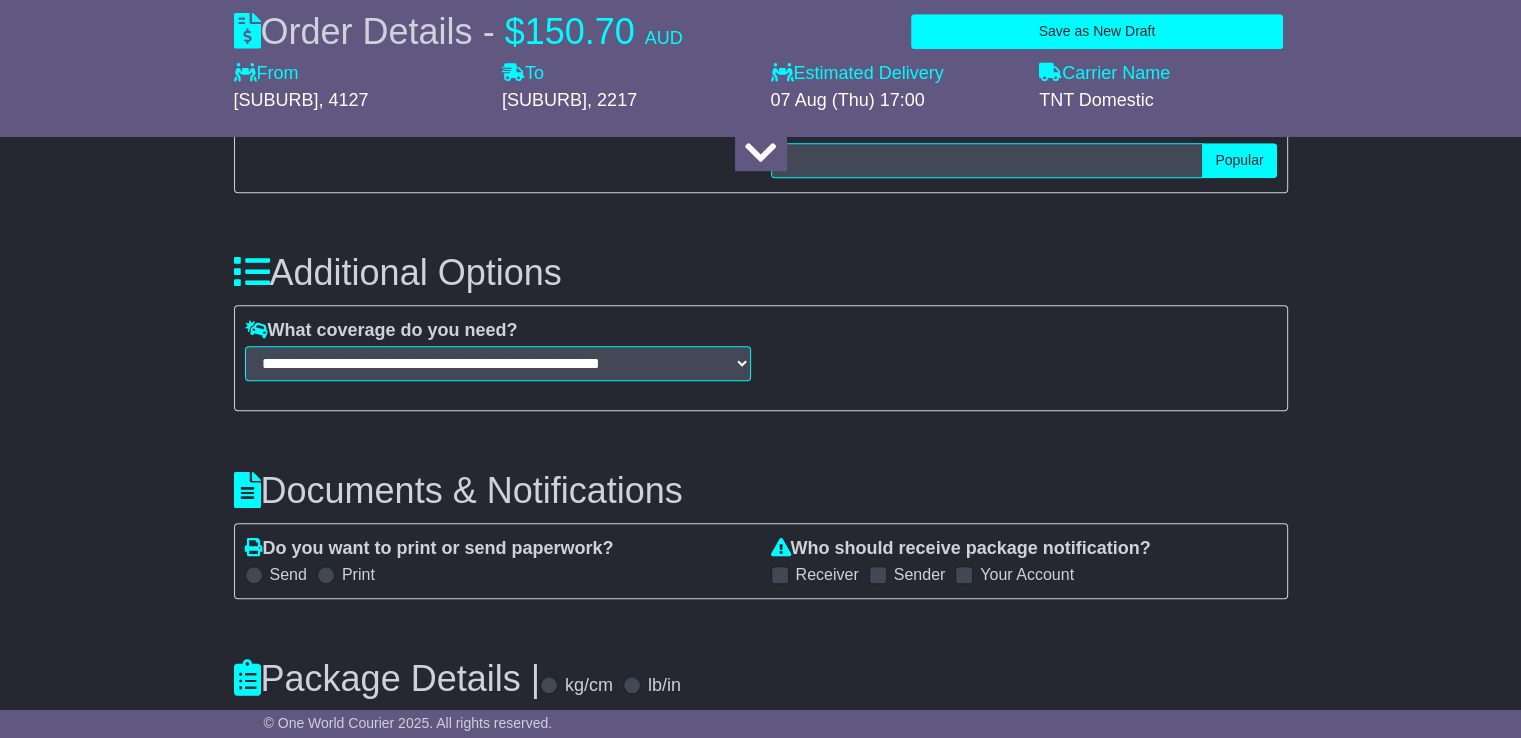 scroll, scrollTop: 2274, scrollLeft: 0, axis: vertical 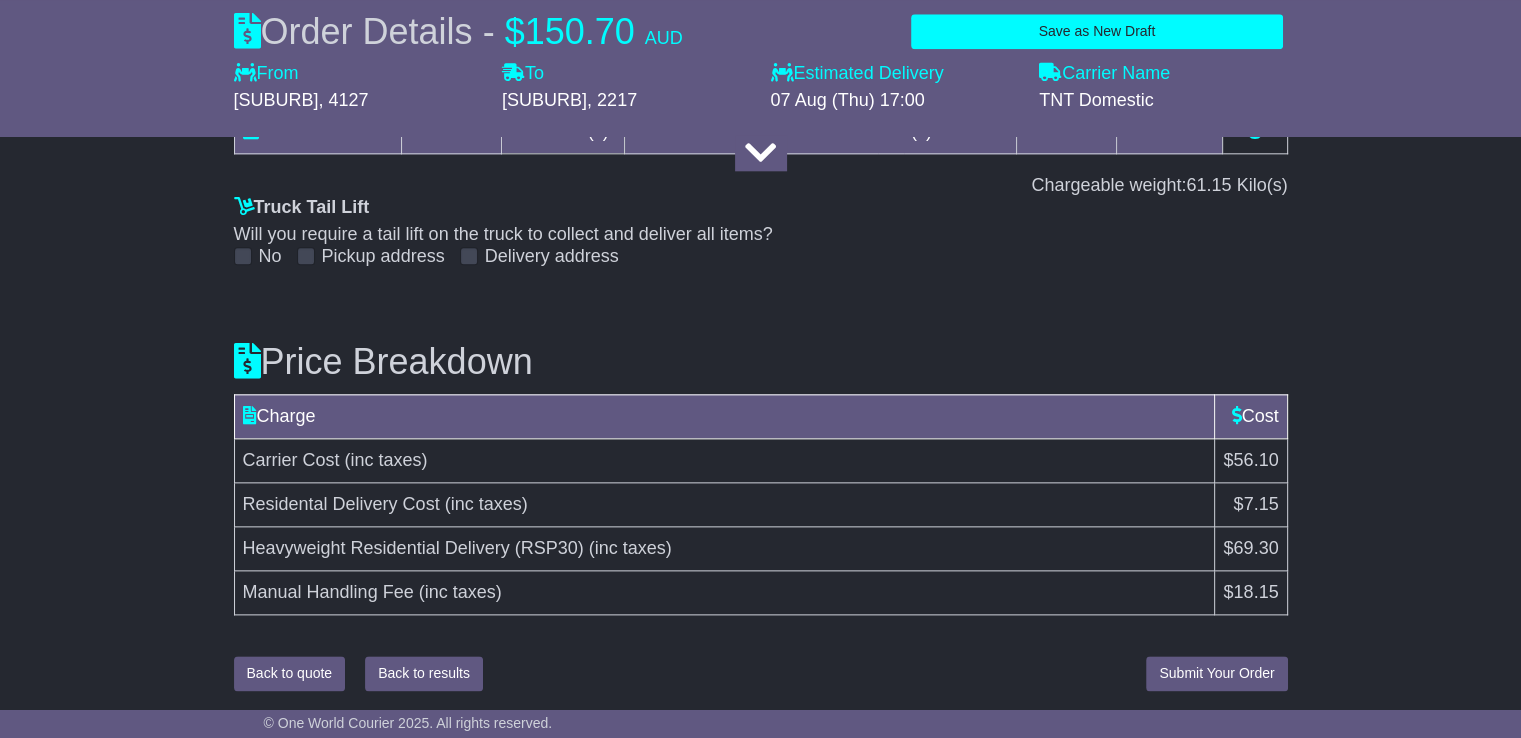 type on "**********" 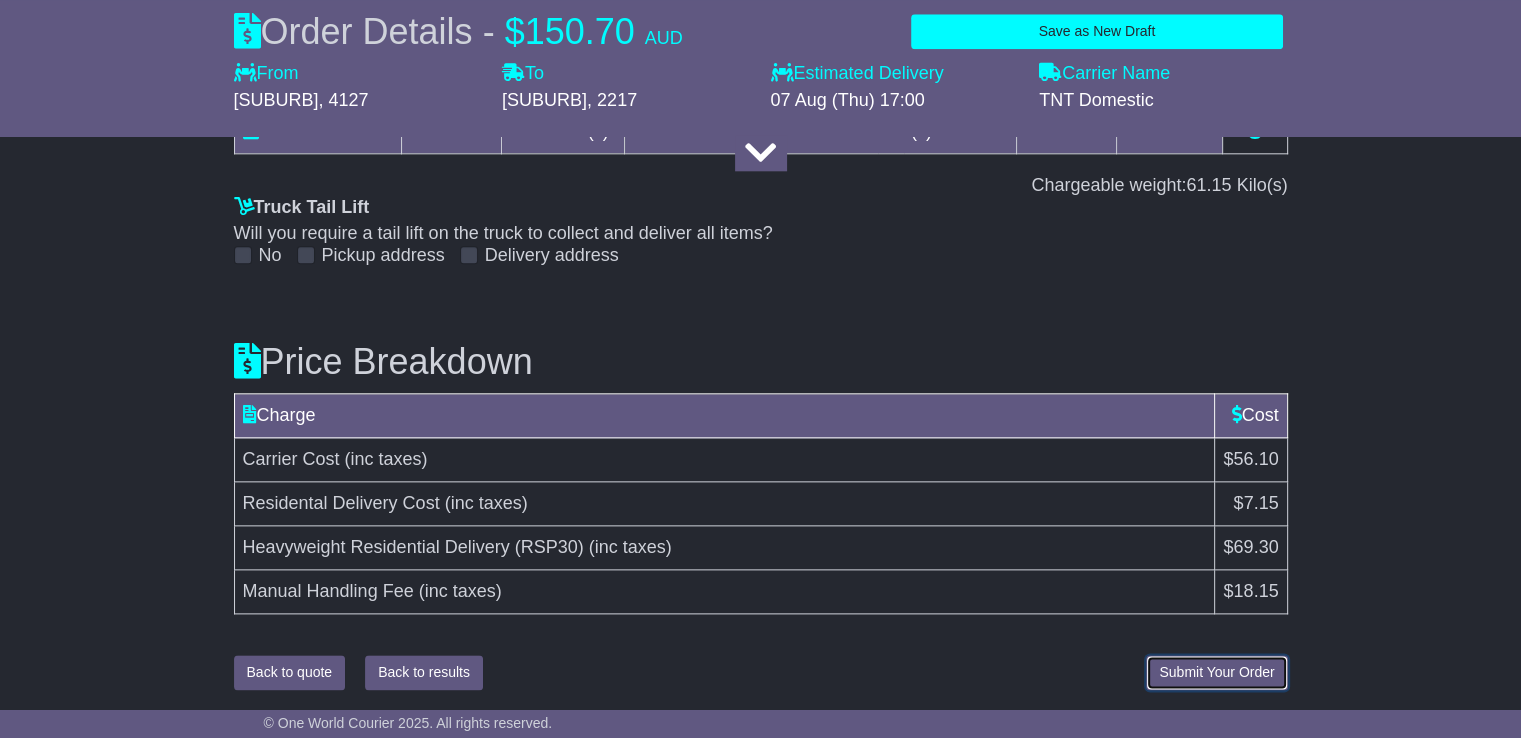 click on "Submit Your Order" at bounding box center (1216, 672) 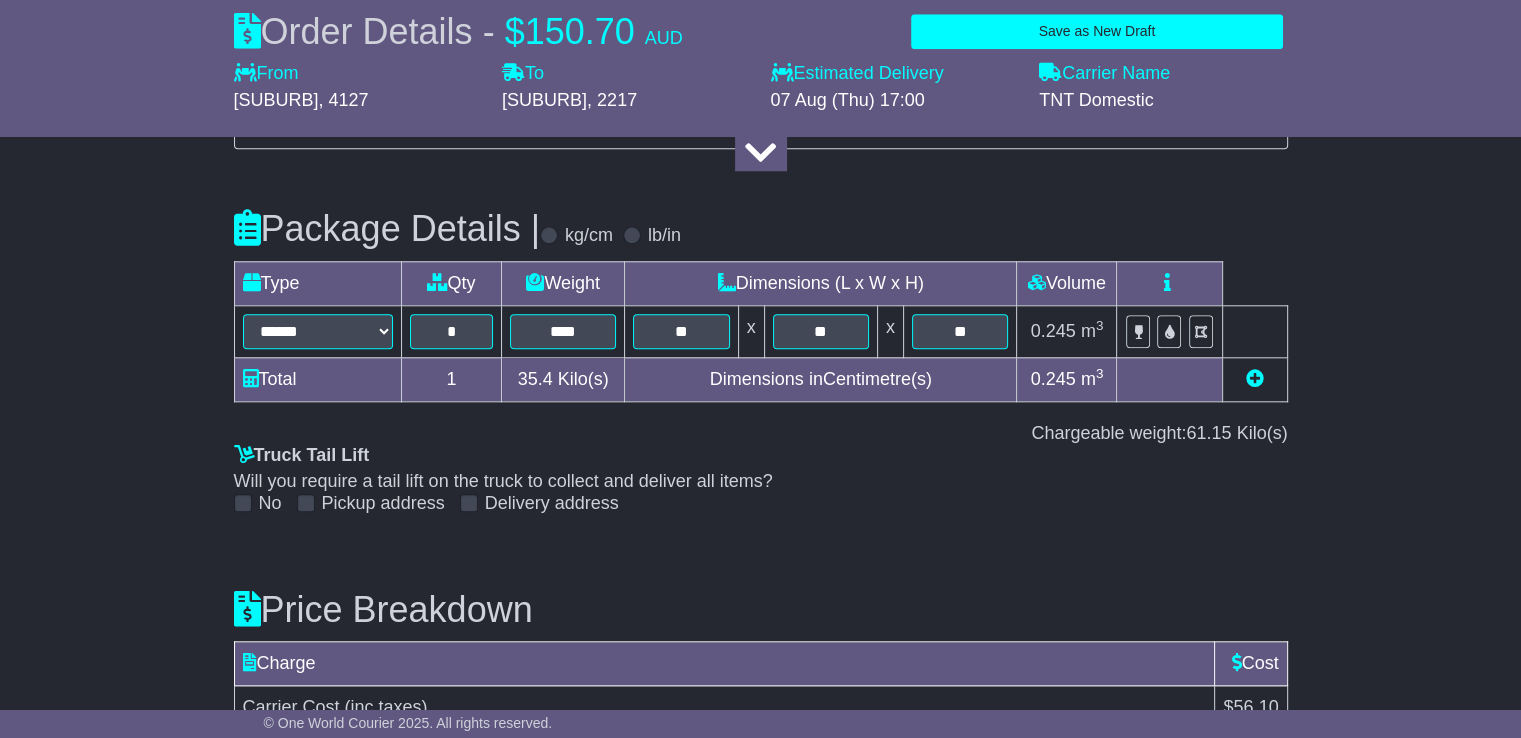 scroll, scrollTop: 2260, scrollLeft: 0, axis: vertical 